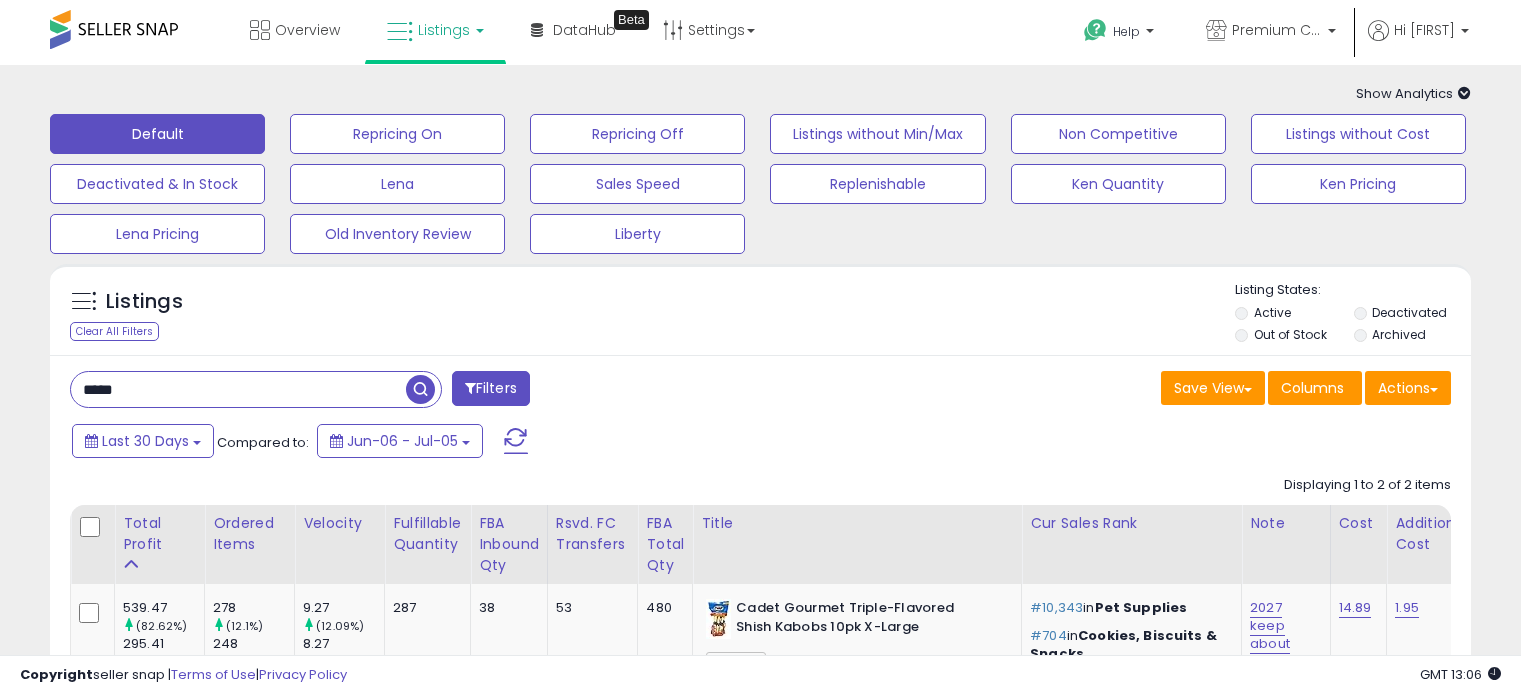 scroll, scrollTop: 366, scrollLeft: 0, axis: vertical 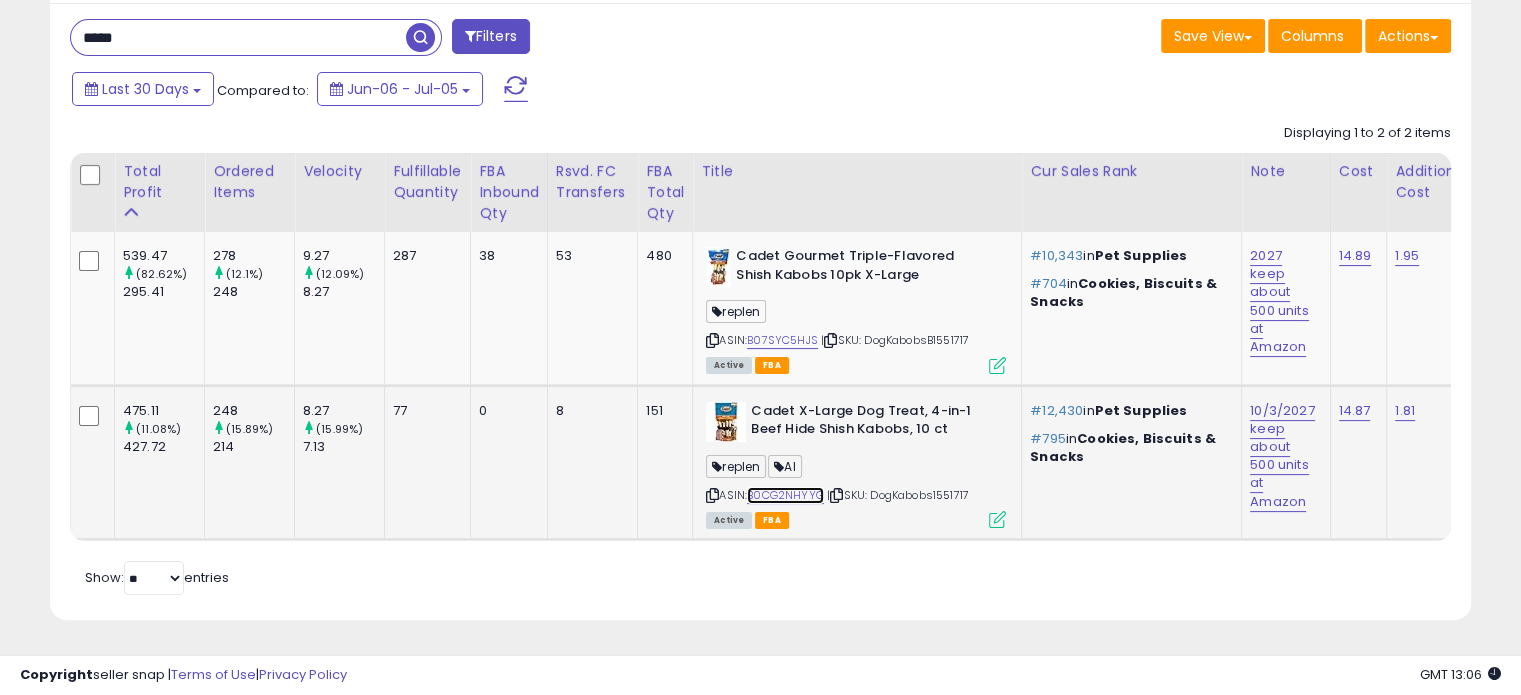 click on "B0CG2NHYYG" at bounding box center [785, 495] 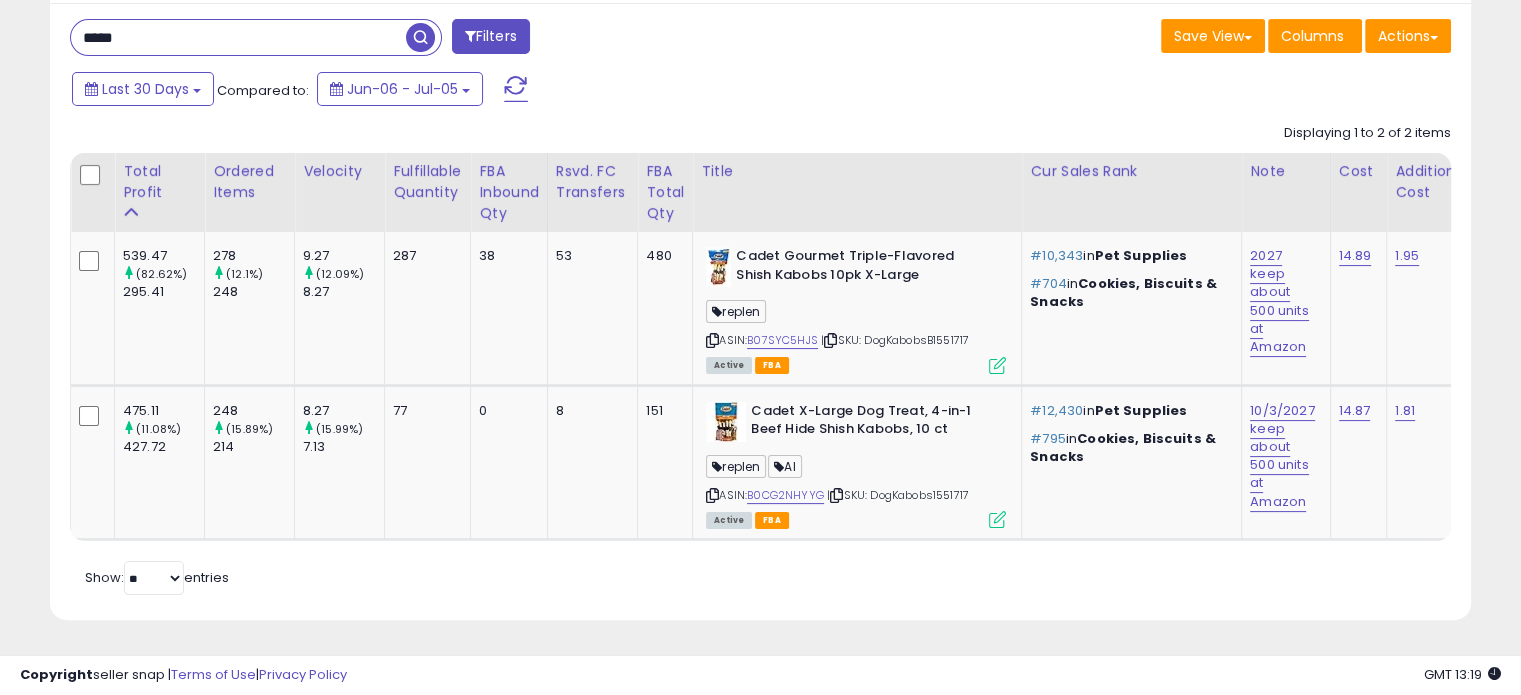 drag, startPoint x: 148, startPoint y: 25, endPoint x: 16, endPoint y: 18, distance: 132.18547 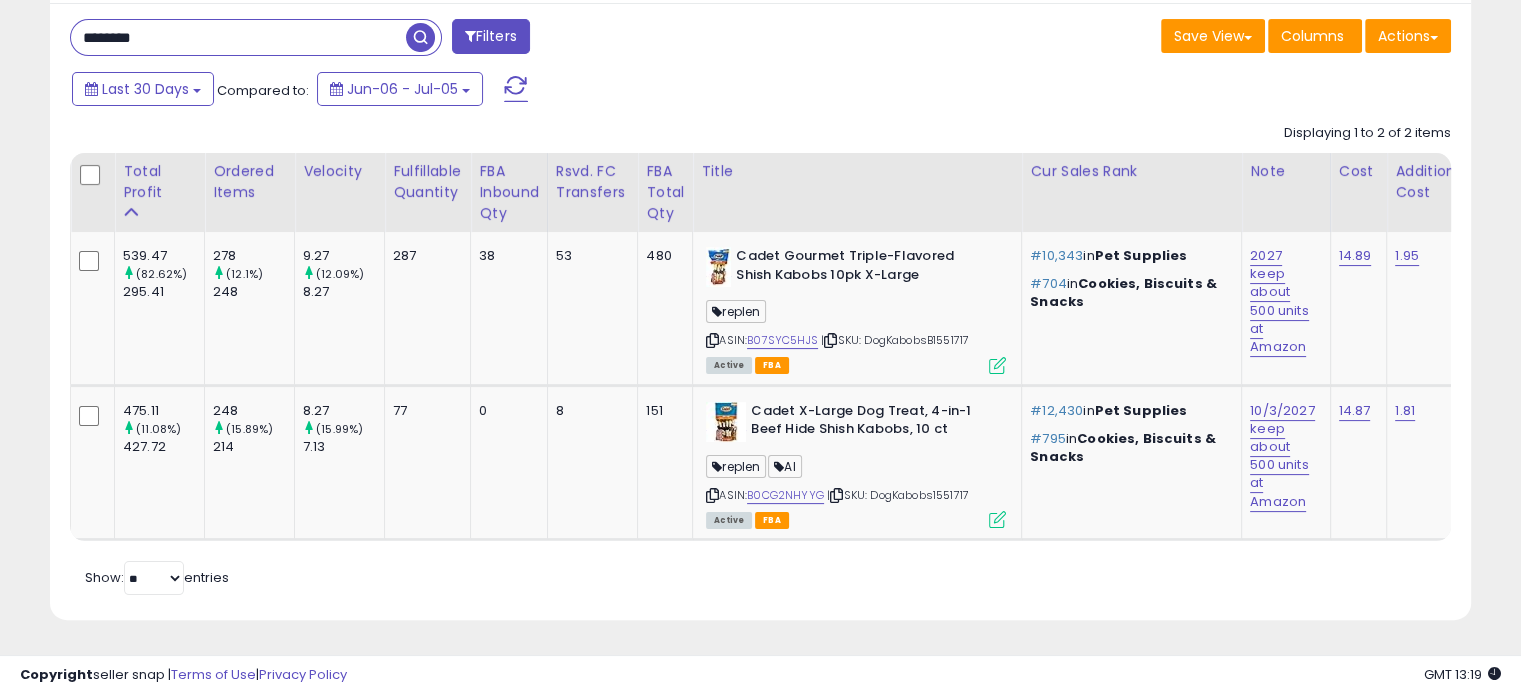 type on "********" 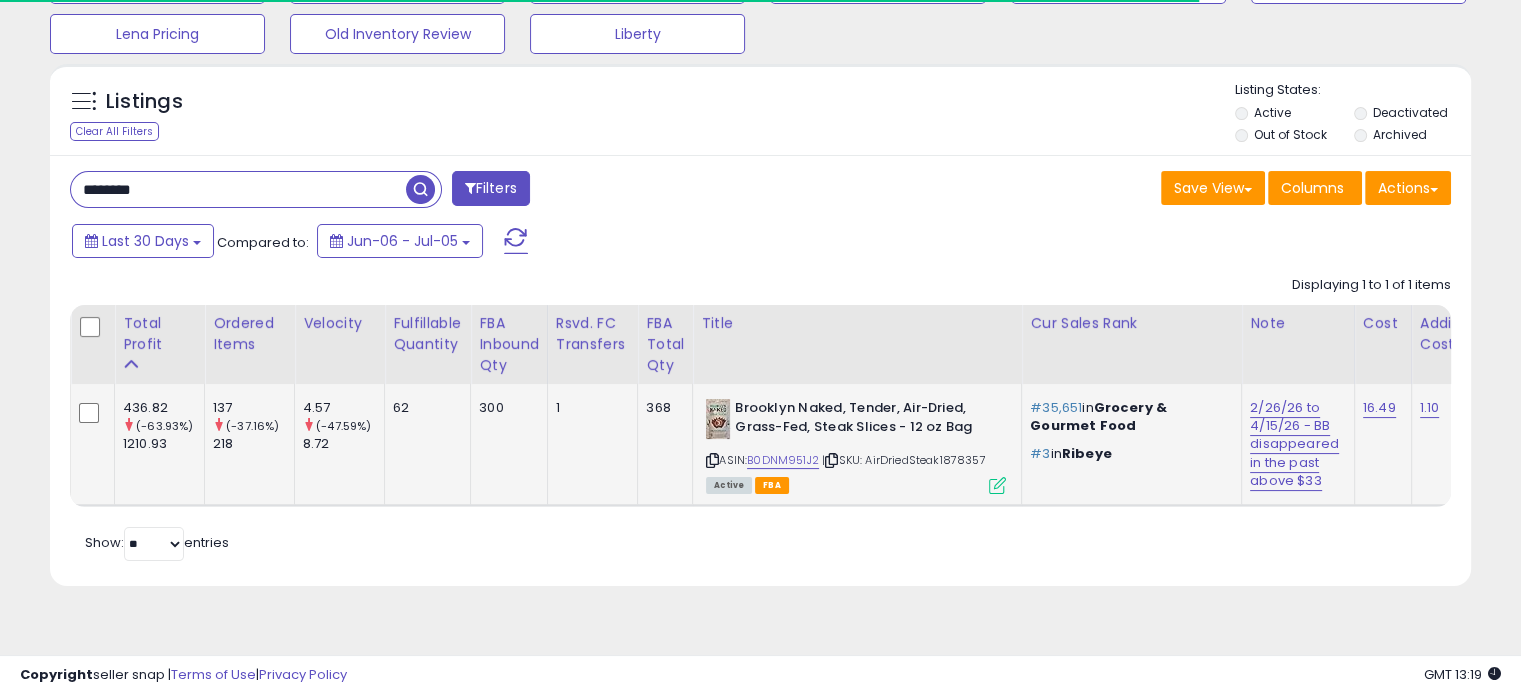 scroll, scrollTop: 0, scrollLeft: 231, axis: horizontal 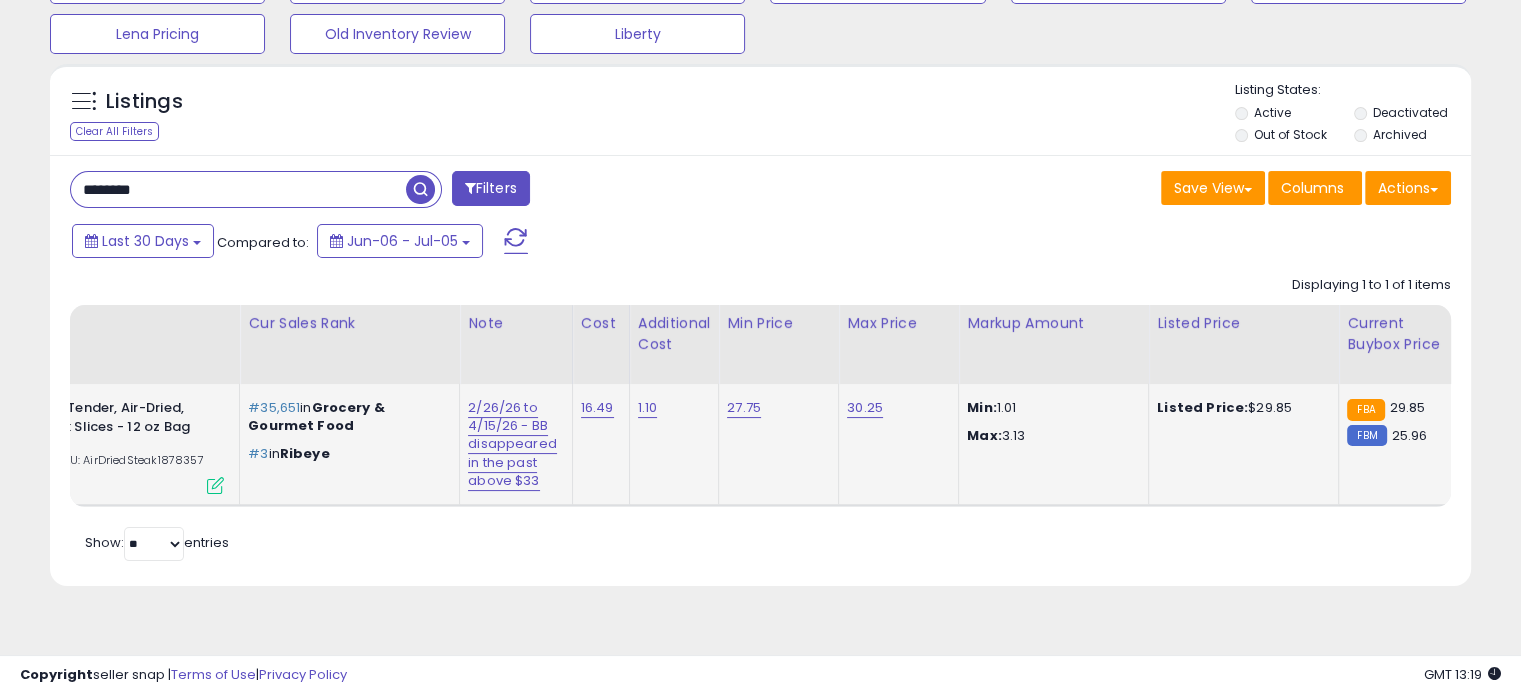 click at bounding box center [215, 485] 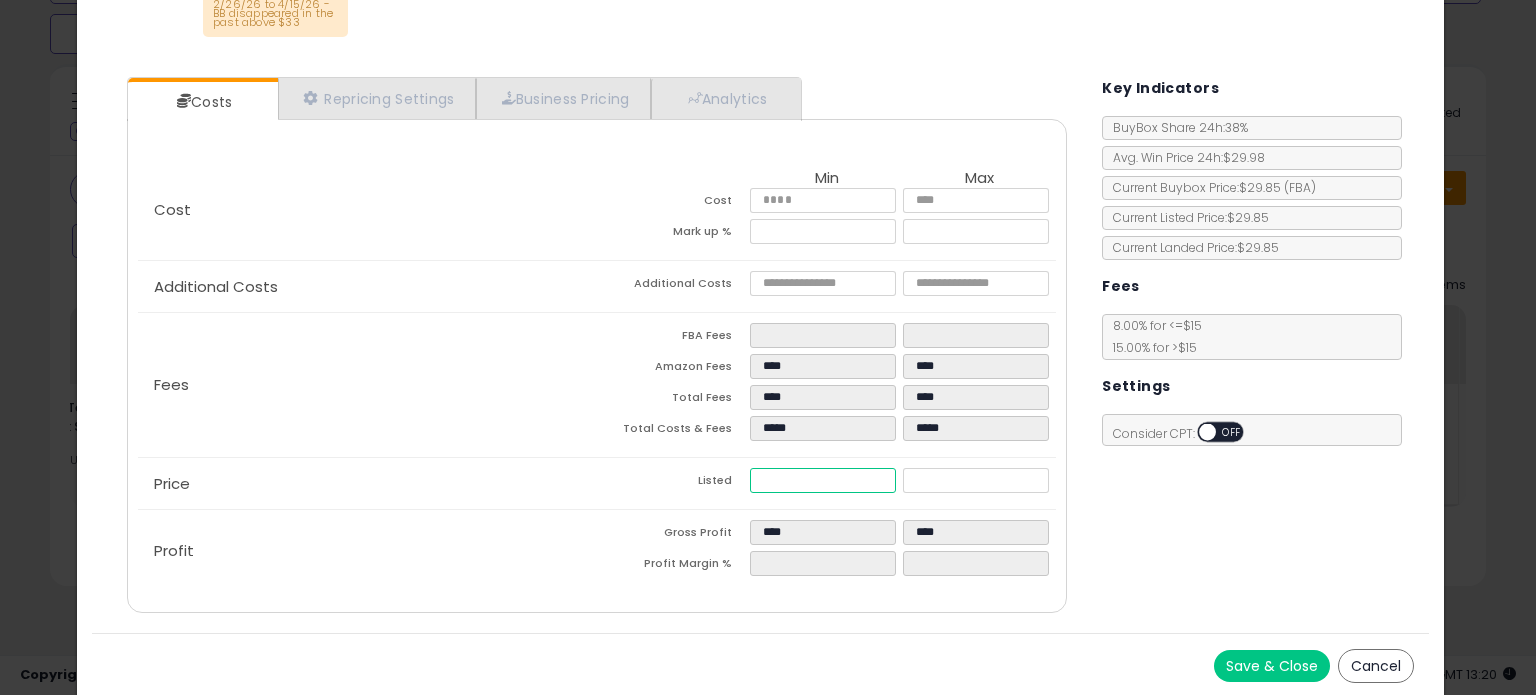 drag, startPoint x: 821, startPoint y: 477, endPoint x: 580, endPoint y: 463, distance: 241.4063 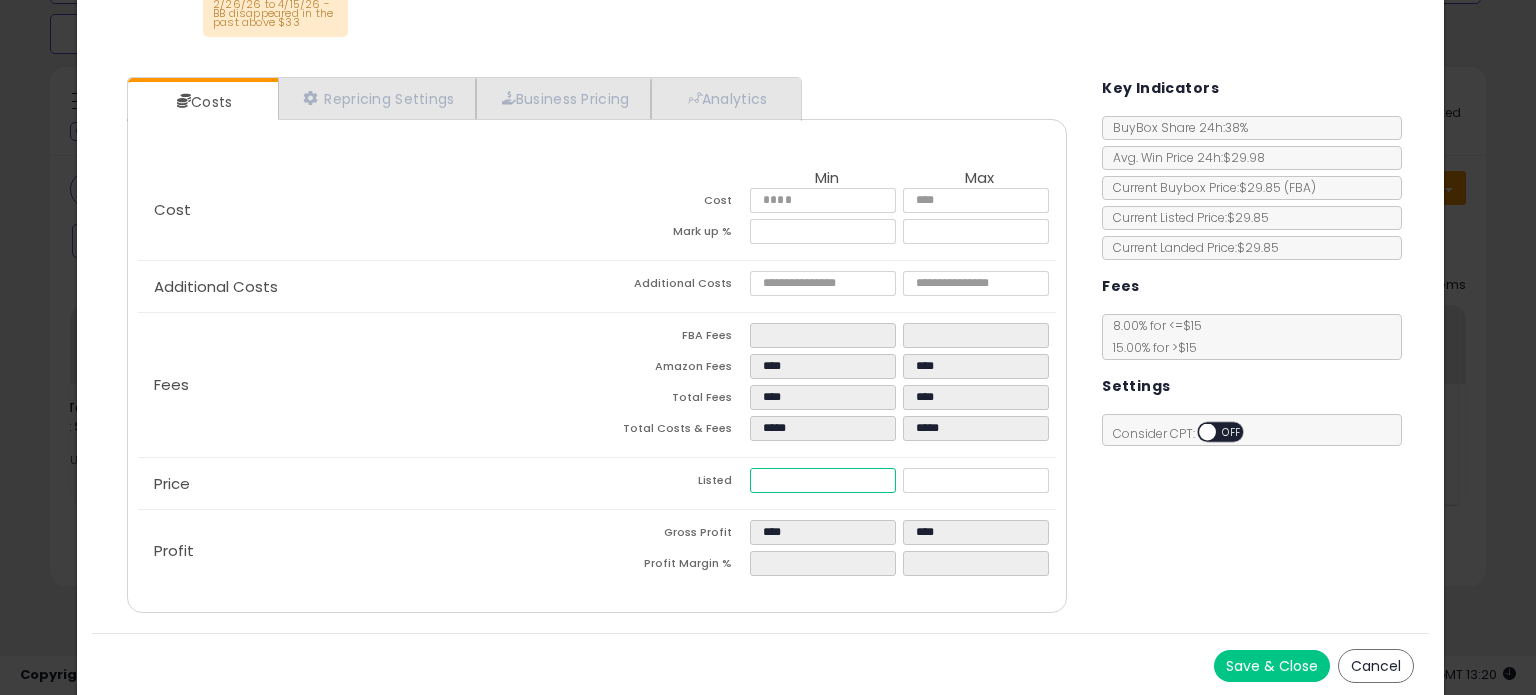 type on "****" 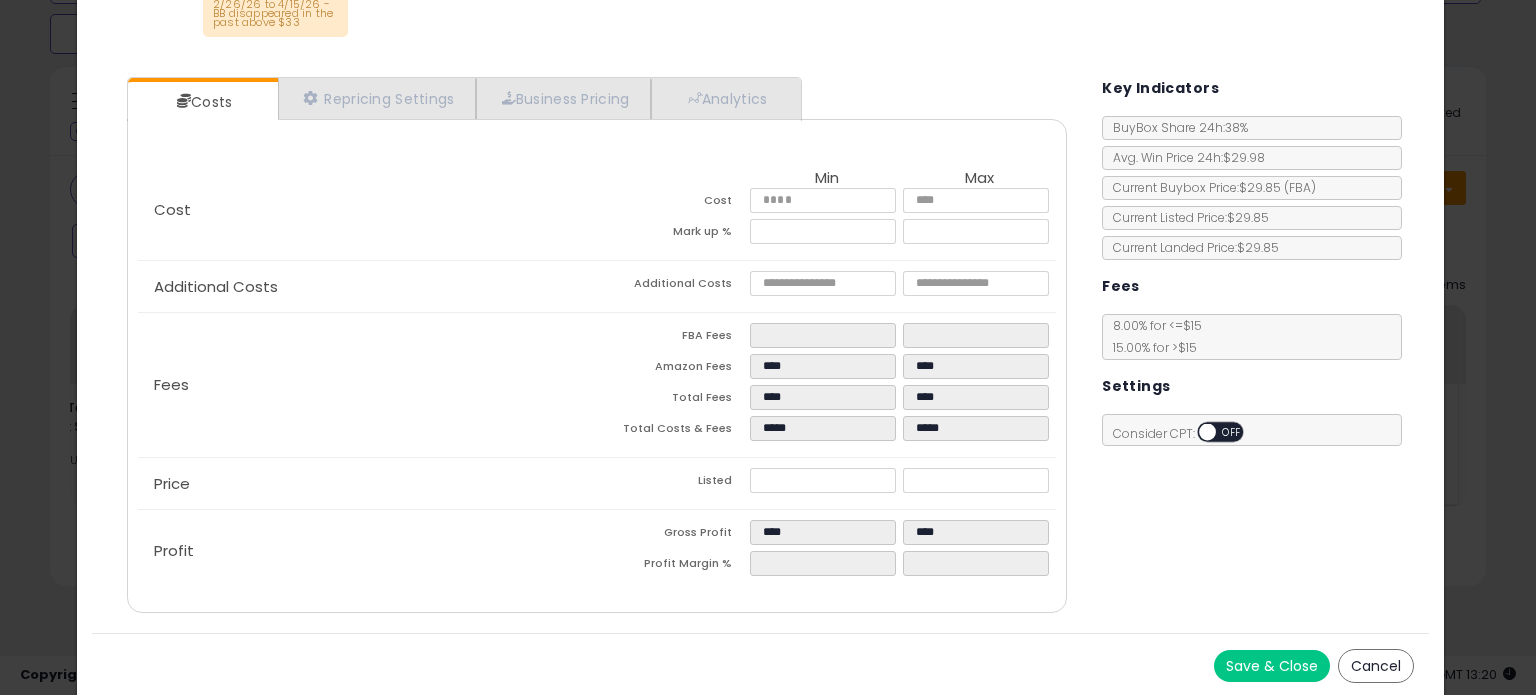 type on "*****" 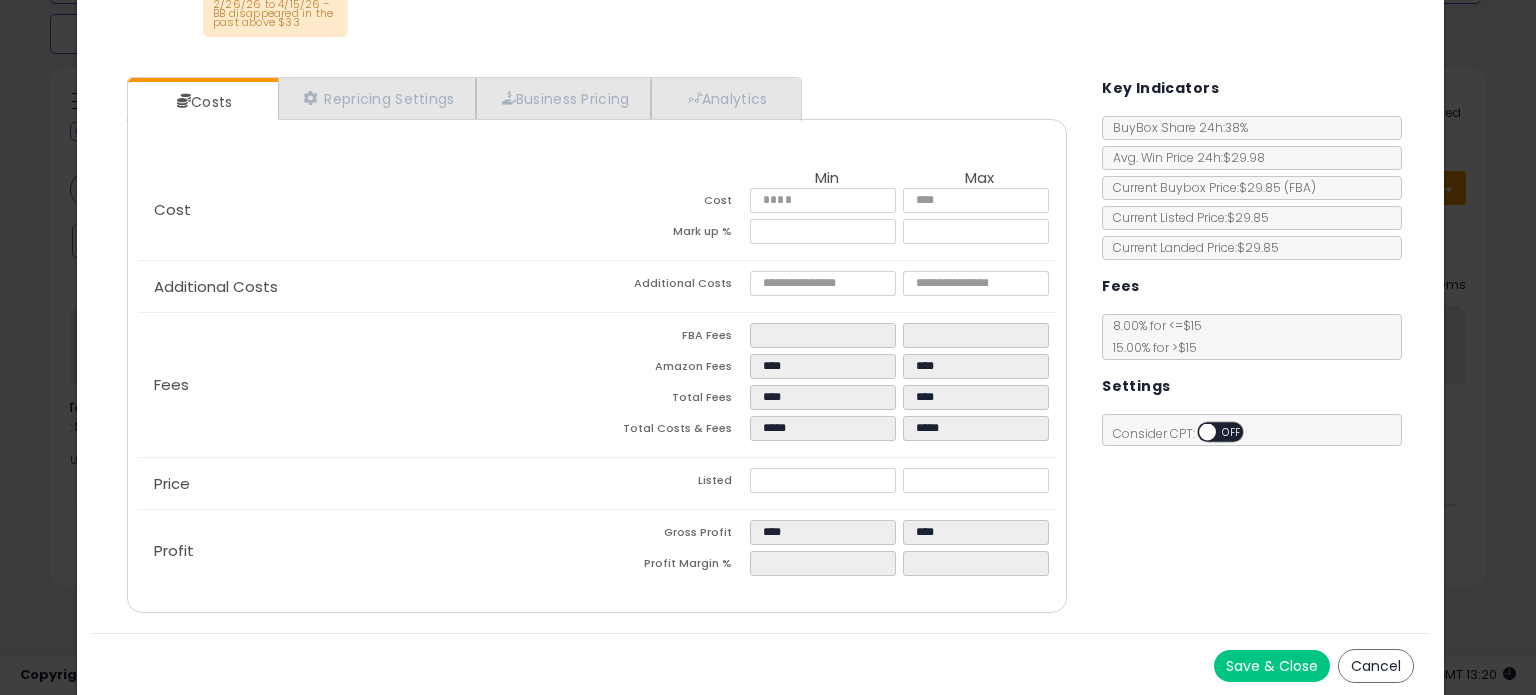 drag, startPoint x: 580, startPoint y: 463, endPoint x: 1224, endPoint y: 547, distance: 649.45514 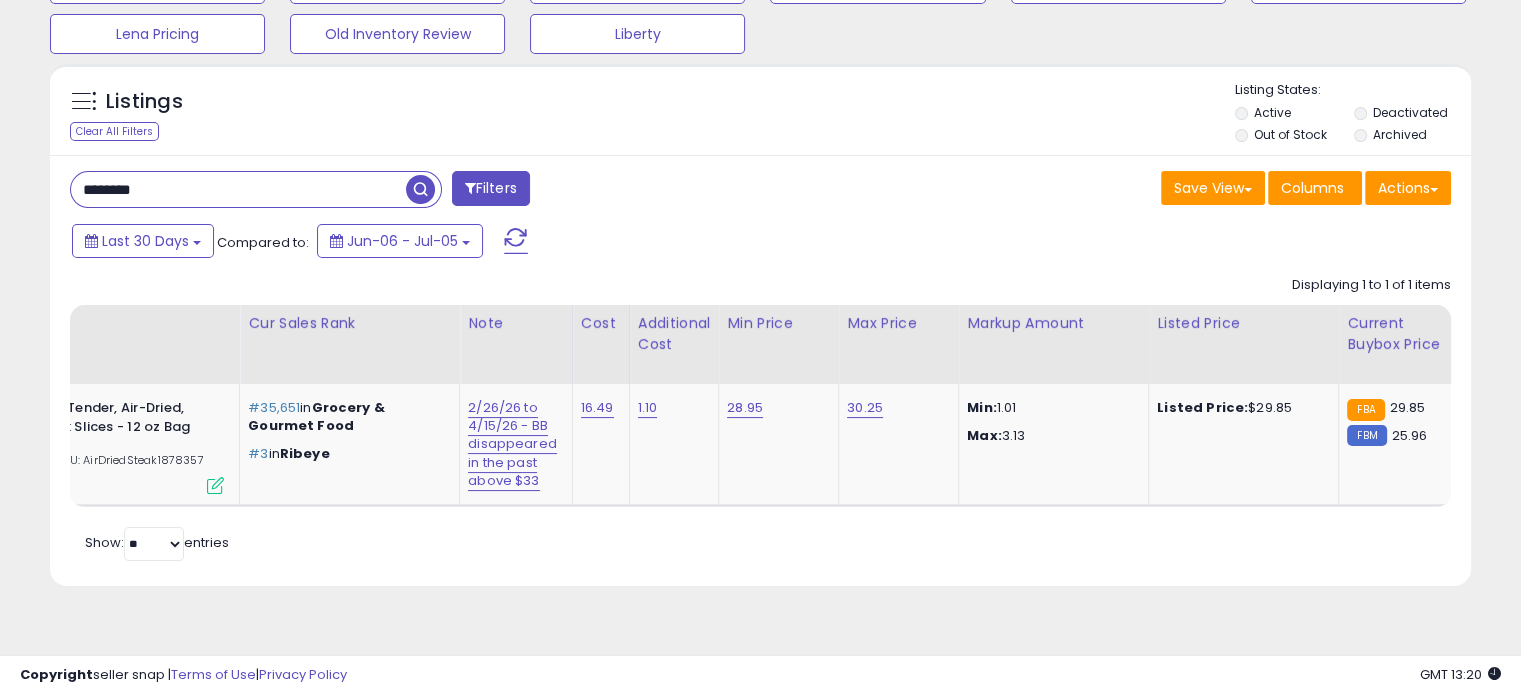 drag, startPoint x: 192, startPoint y: 188, endPoint x: 0, endPoint y: 181, distance: 192.12756 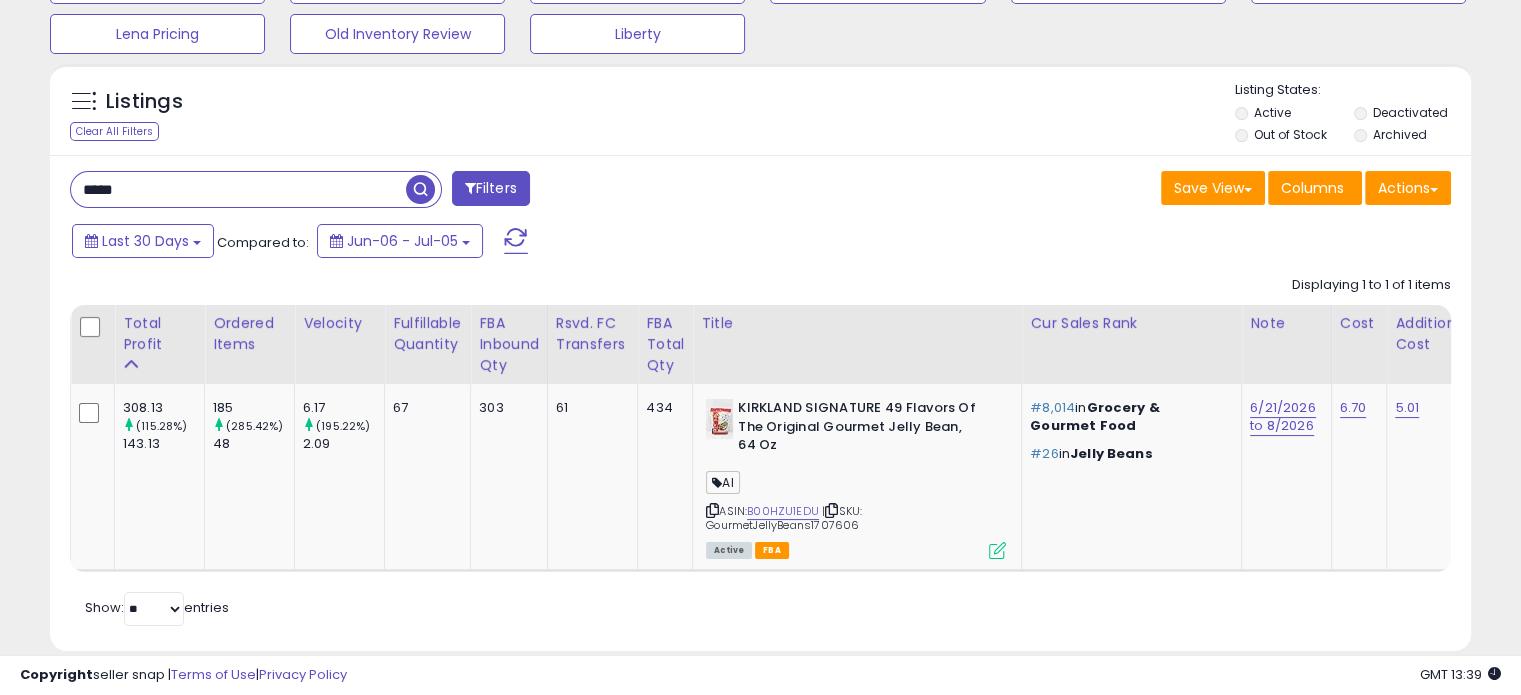 drag, startPoint x: 124, startPoint y: 184, endPoint x: 0, endPoint y: 190, distance: 124.14507 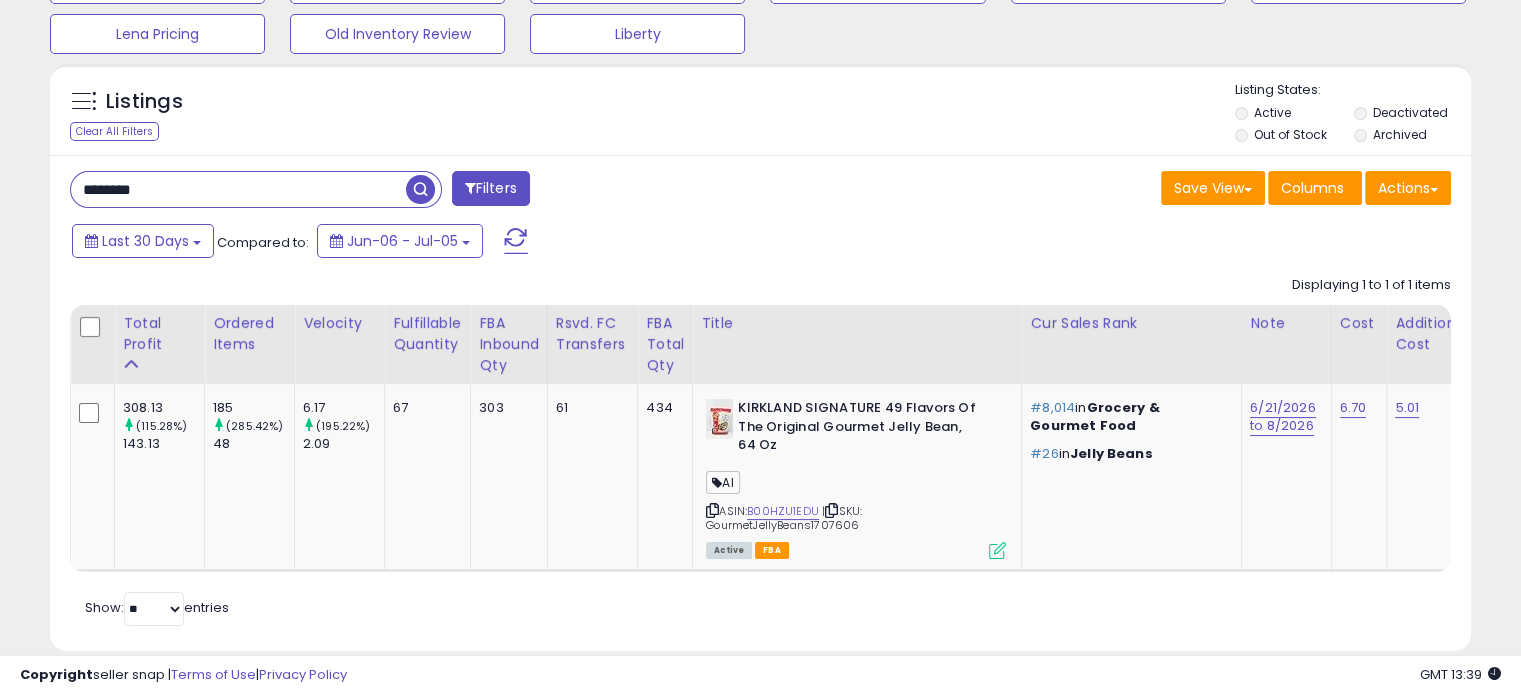 type on "********" 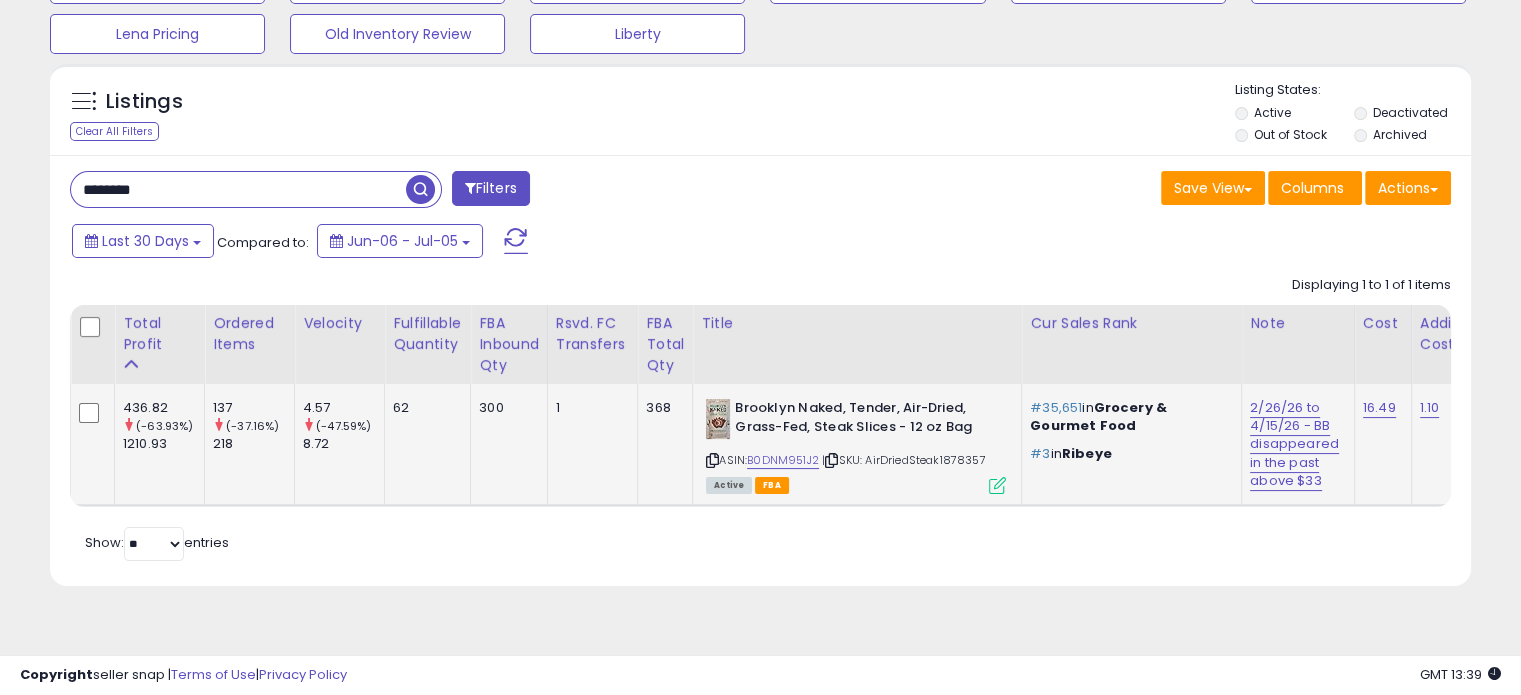 scroll, scrollTop: 0, scrollLeft: 376, axis: horizontal 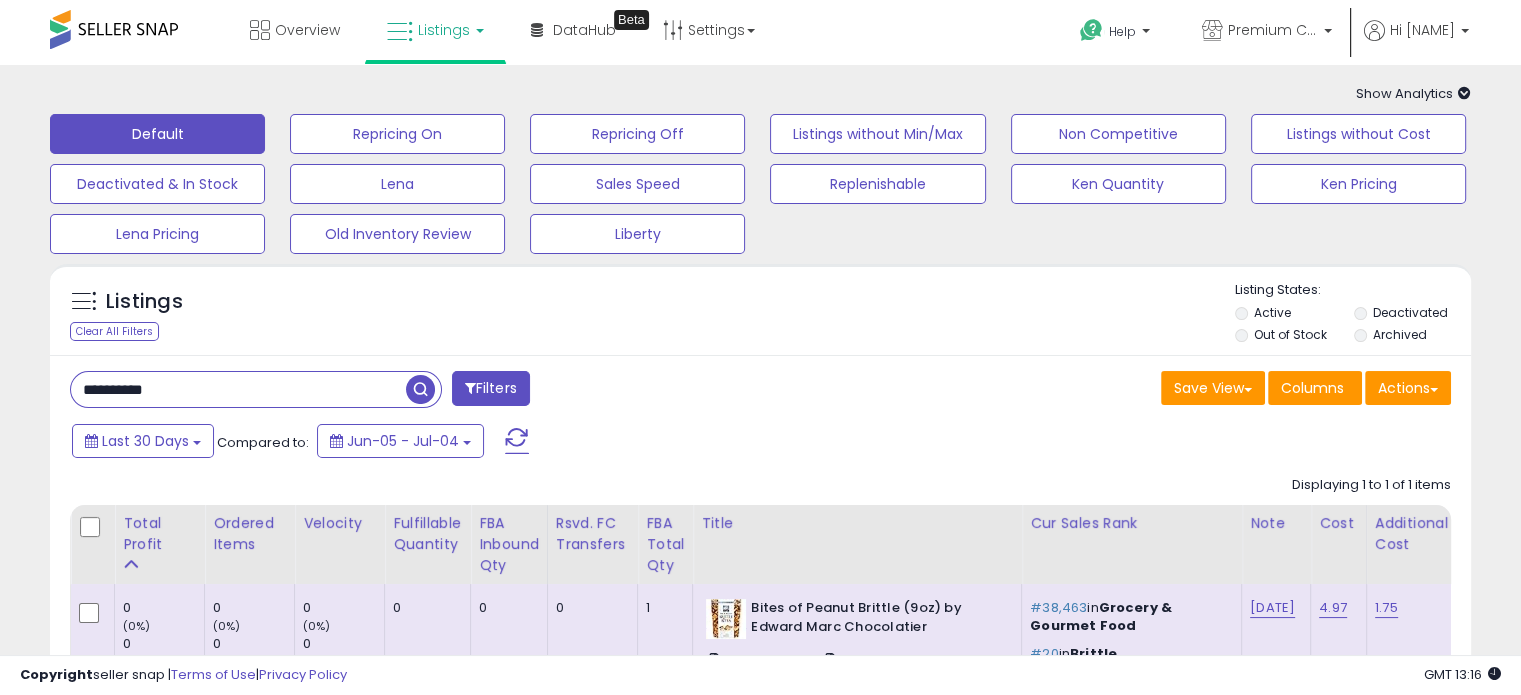 drag, startPoint x: 199, startPoint y: 391, endPoint x: 0, endPoint y: 335, distance: 206.7293 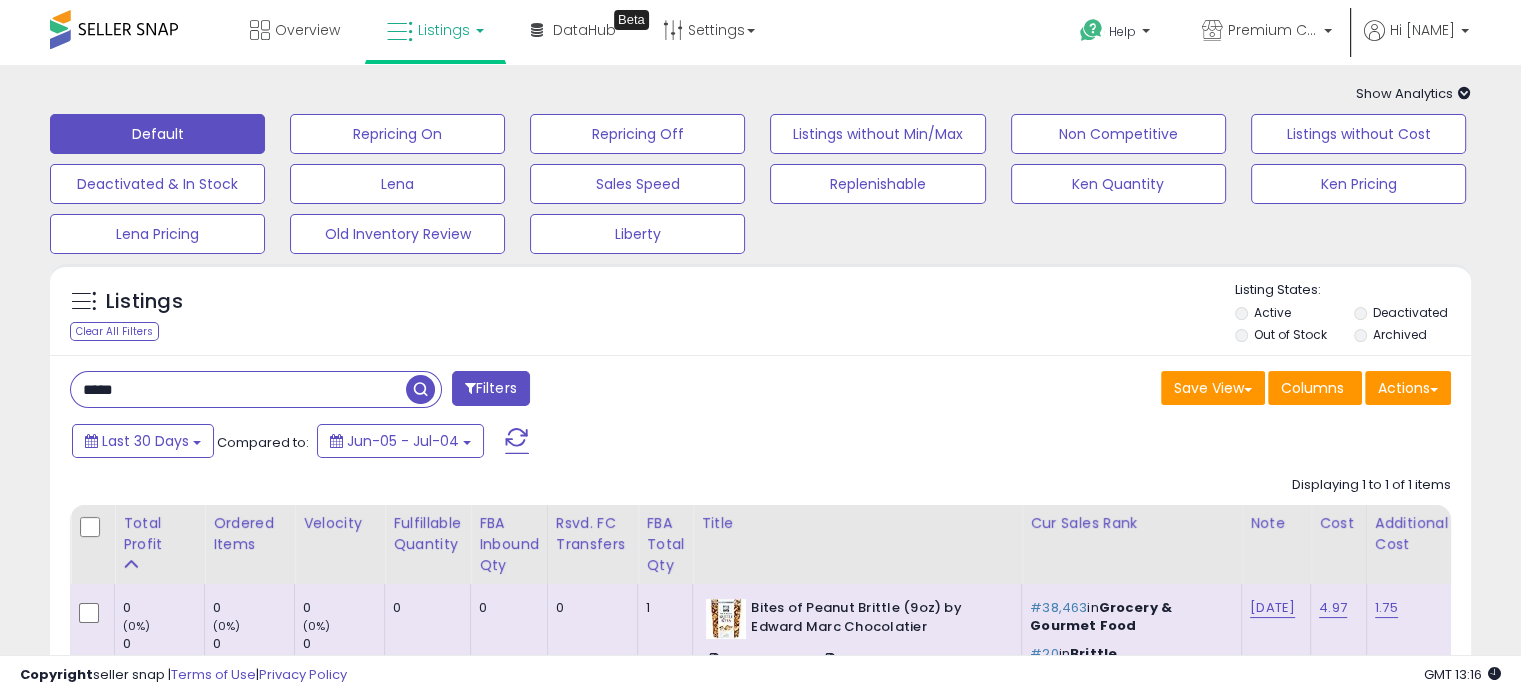 type on "*****" 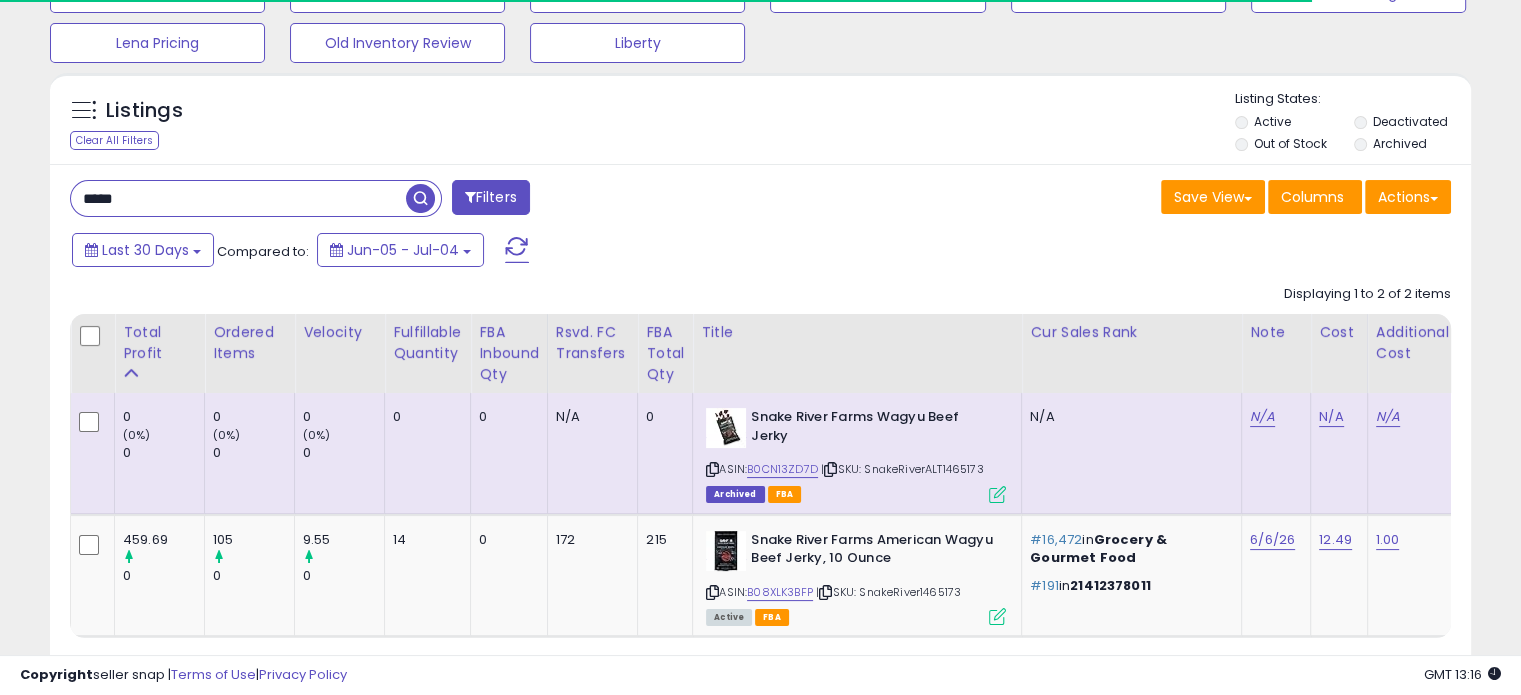 scroll, scrollTop: 302, scrollLeft: 0, axis: vertical 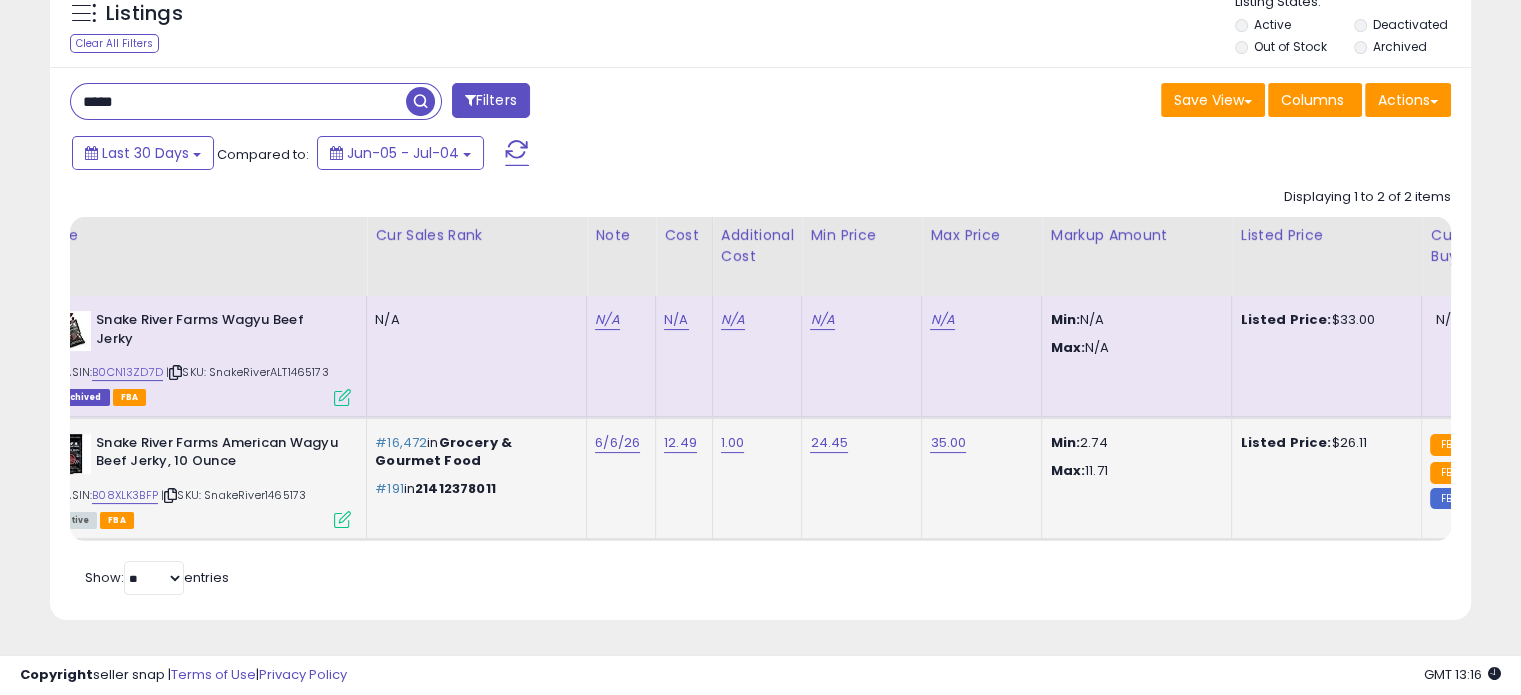 click at bounding box center (342, 519) 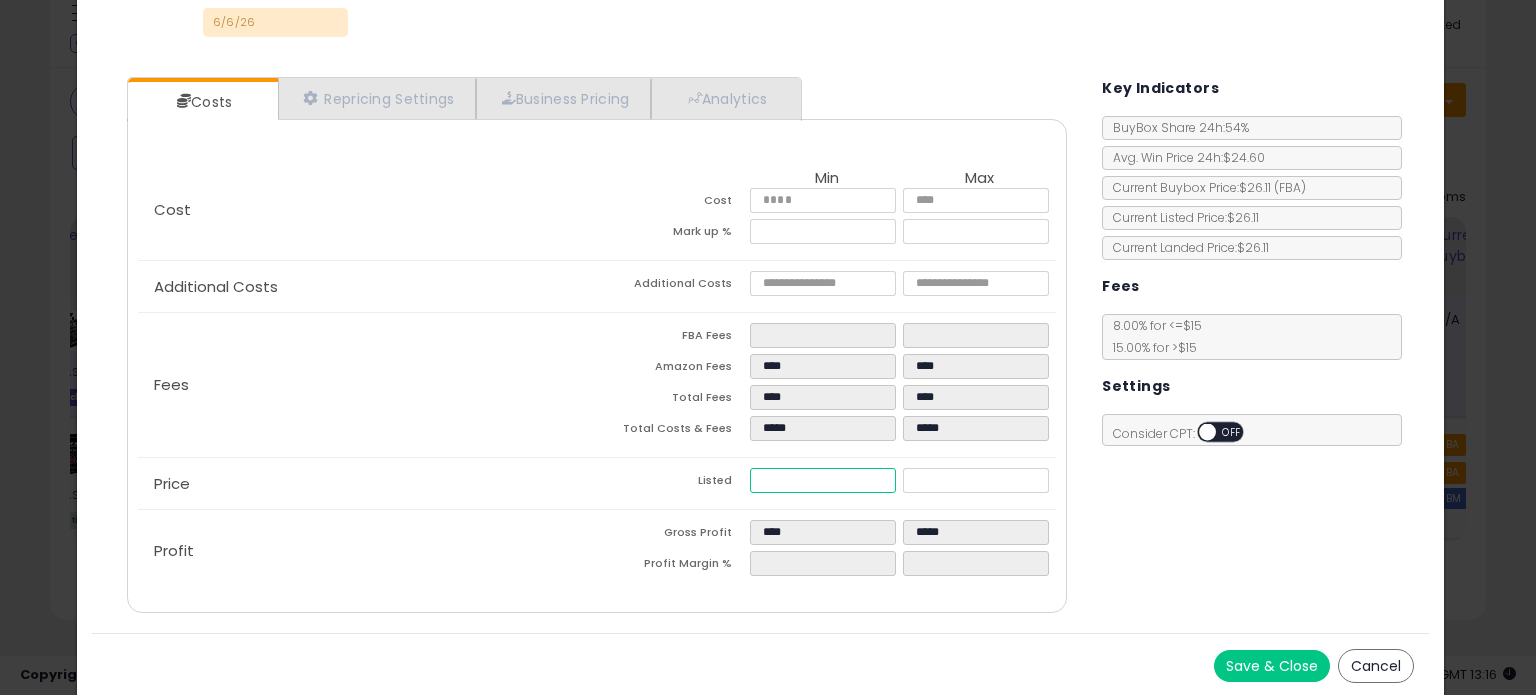 drag, startPoint x: 804, startPoint y: 486, endPoint x: 522, endPoint y: 467, distance: 282.63934 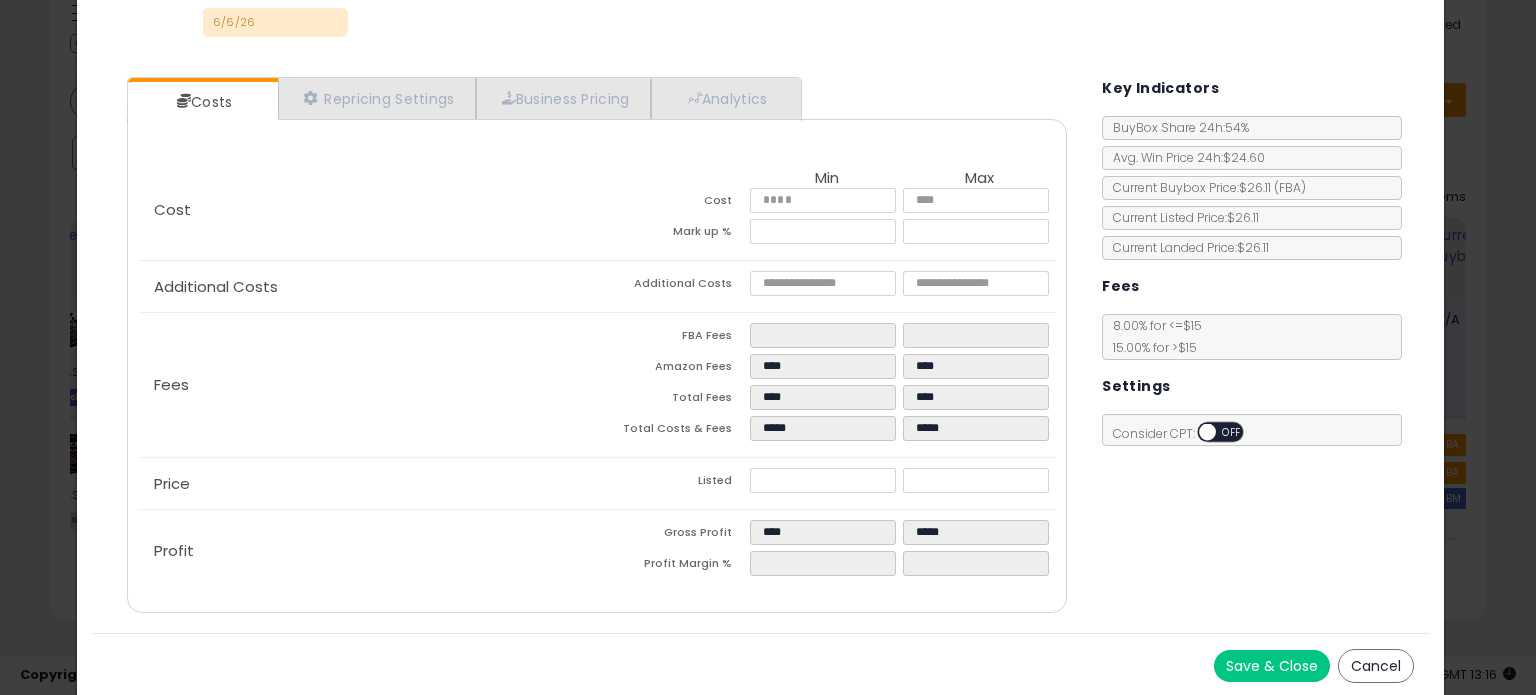 type on "*****" 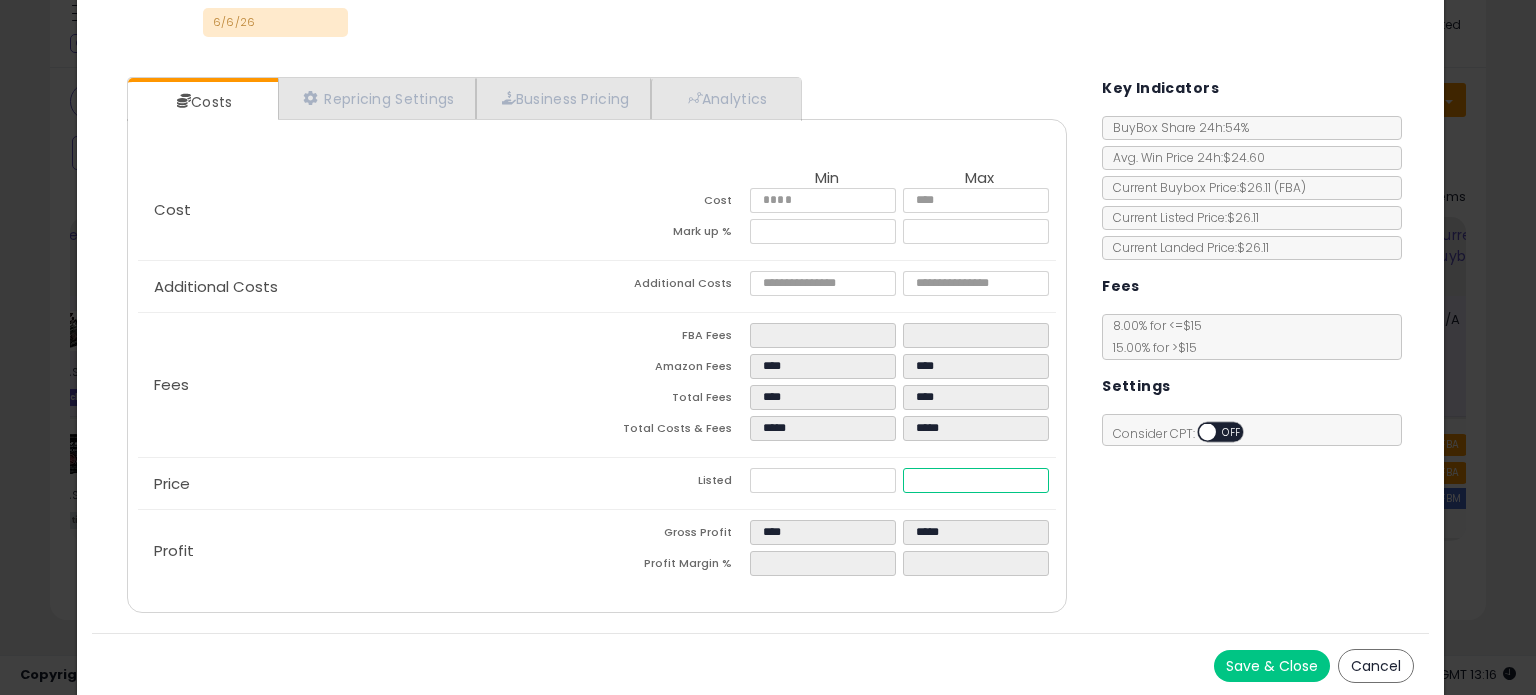 drag, startPoint x: 921, startPoint y: 479, endPoint x: 797, endPoint y: 469, distance: 124.40257 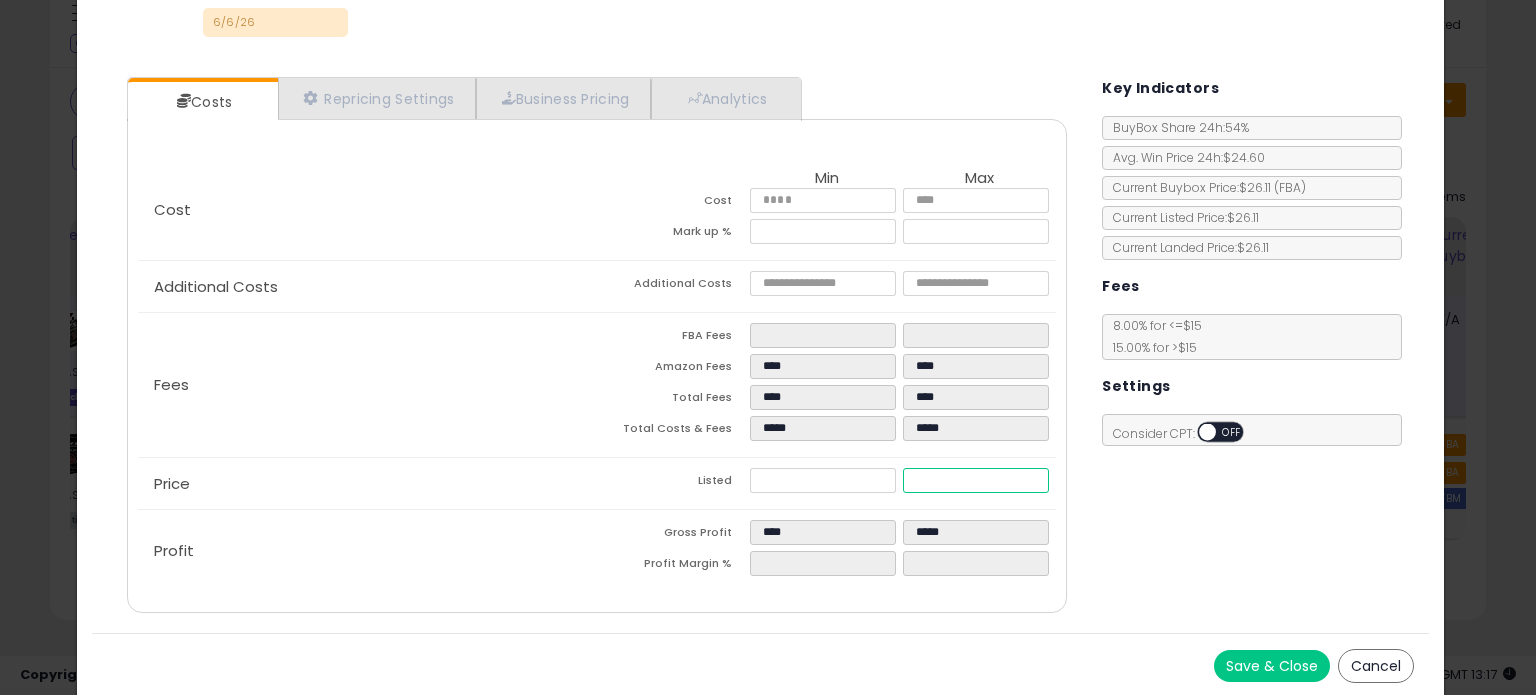 type on "****" 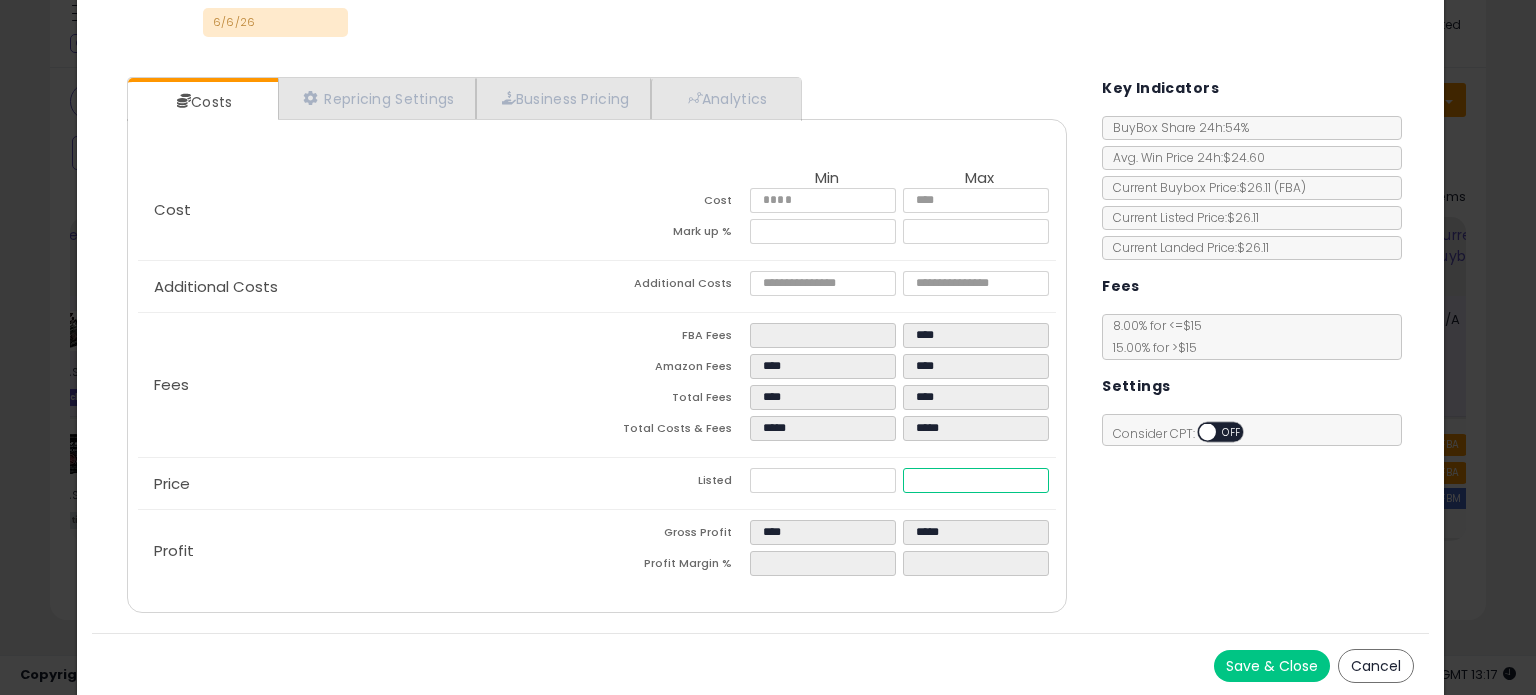 type on "****" 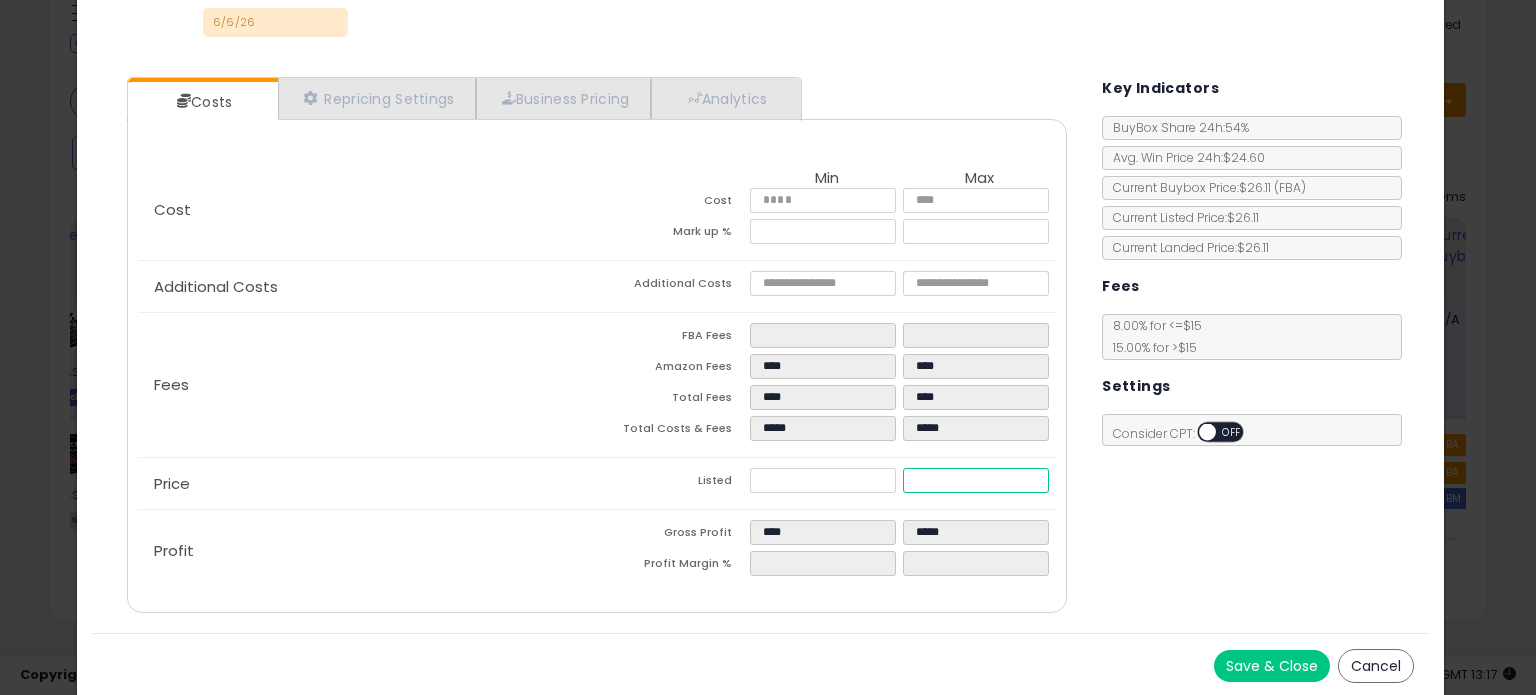 type on "*****" 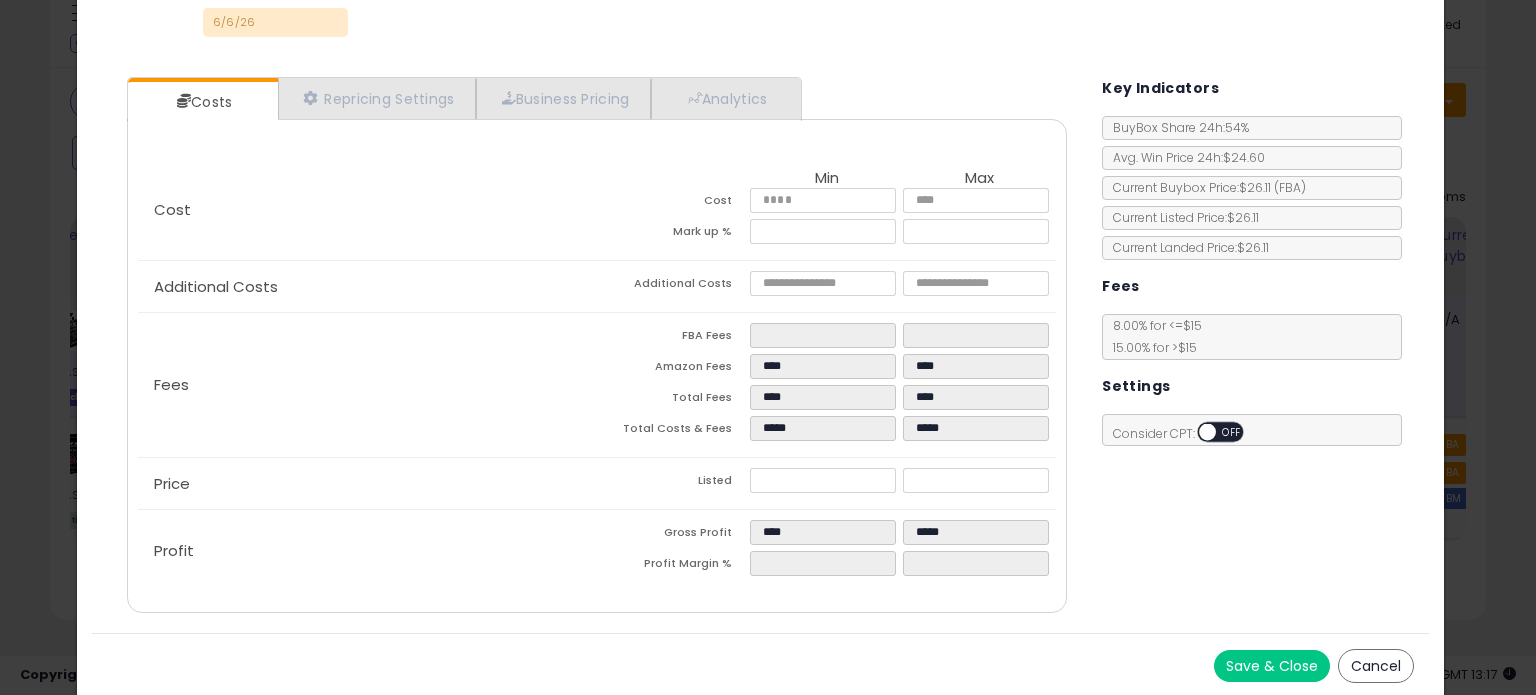 type on "*****" 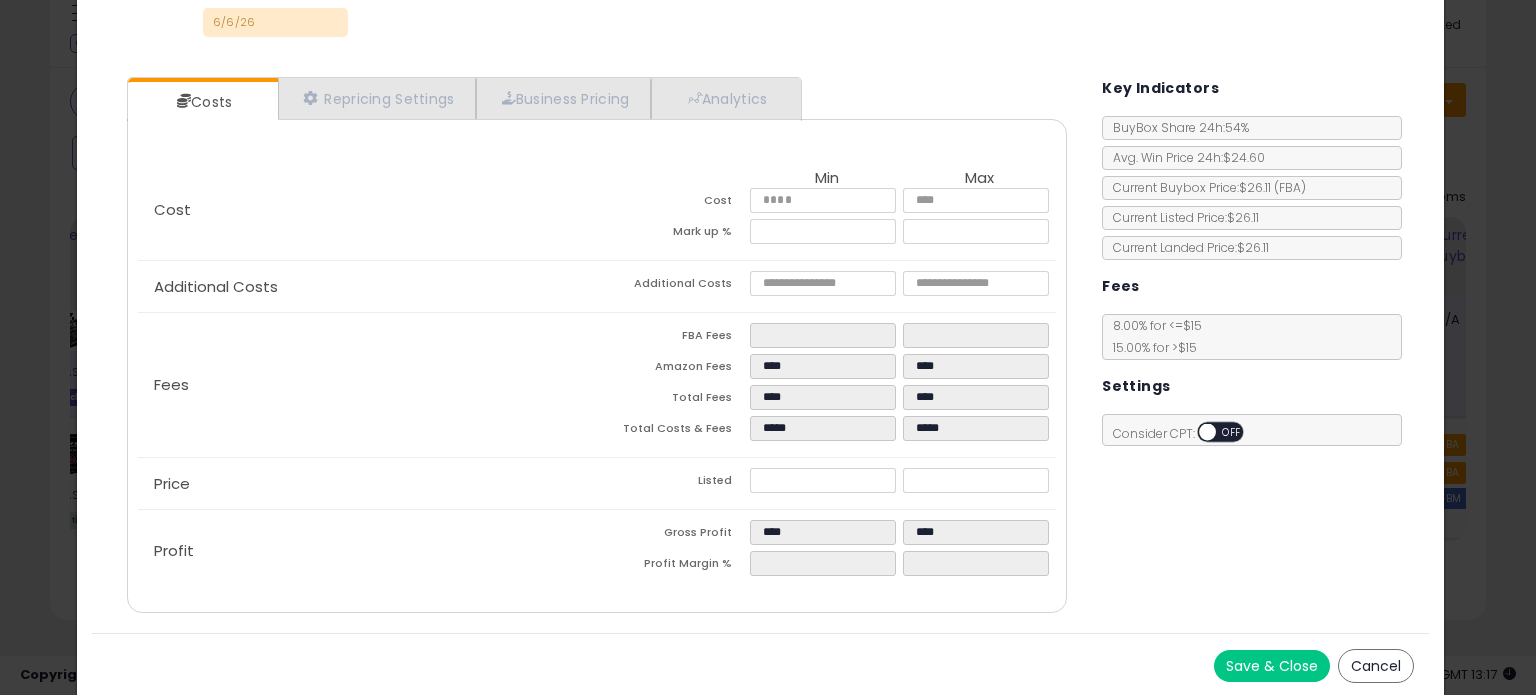 click on "Costs
Repricing Settings
Business Pricing
Analytics
Cost" at bounding box center (760, 347) 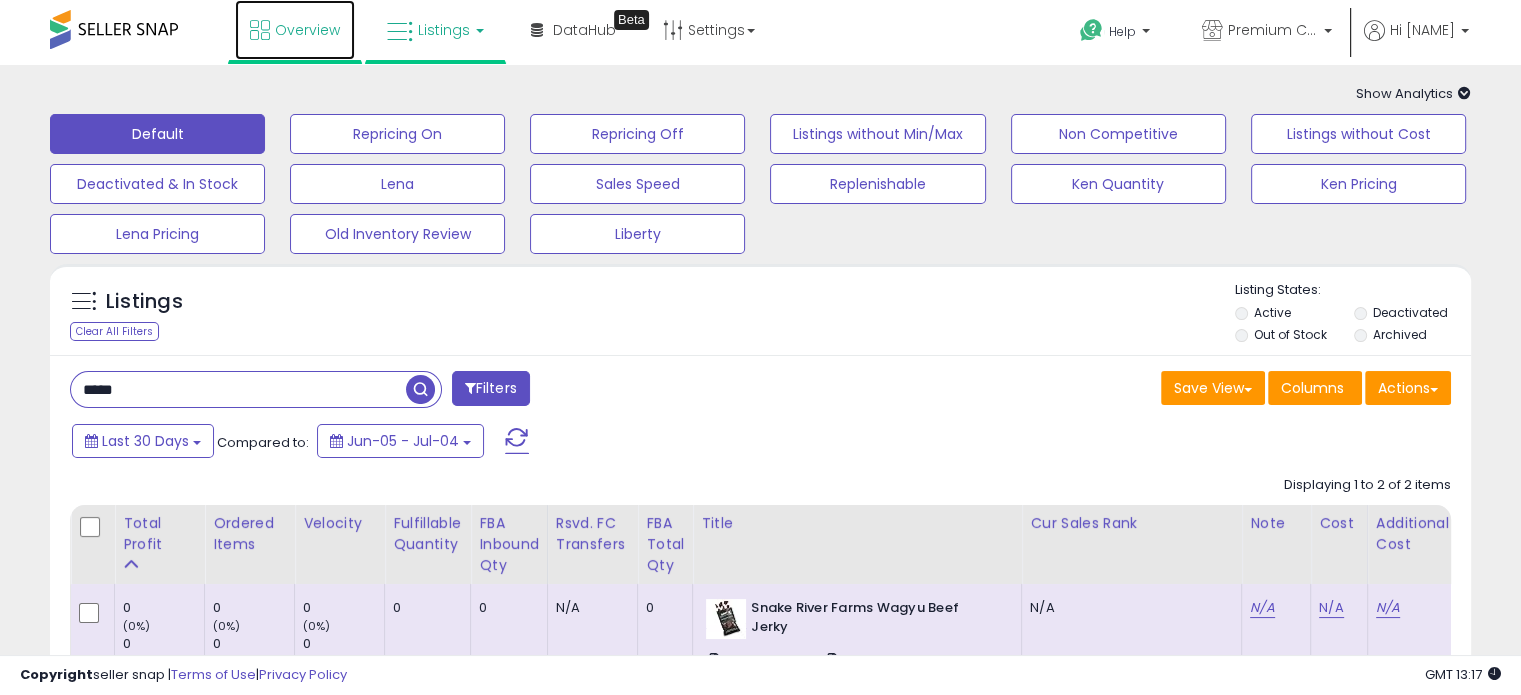 click on "Overview" at bounding box center (295, 30) 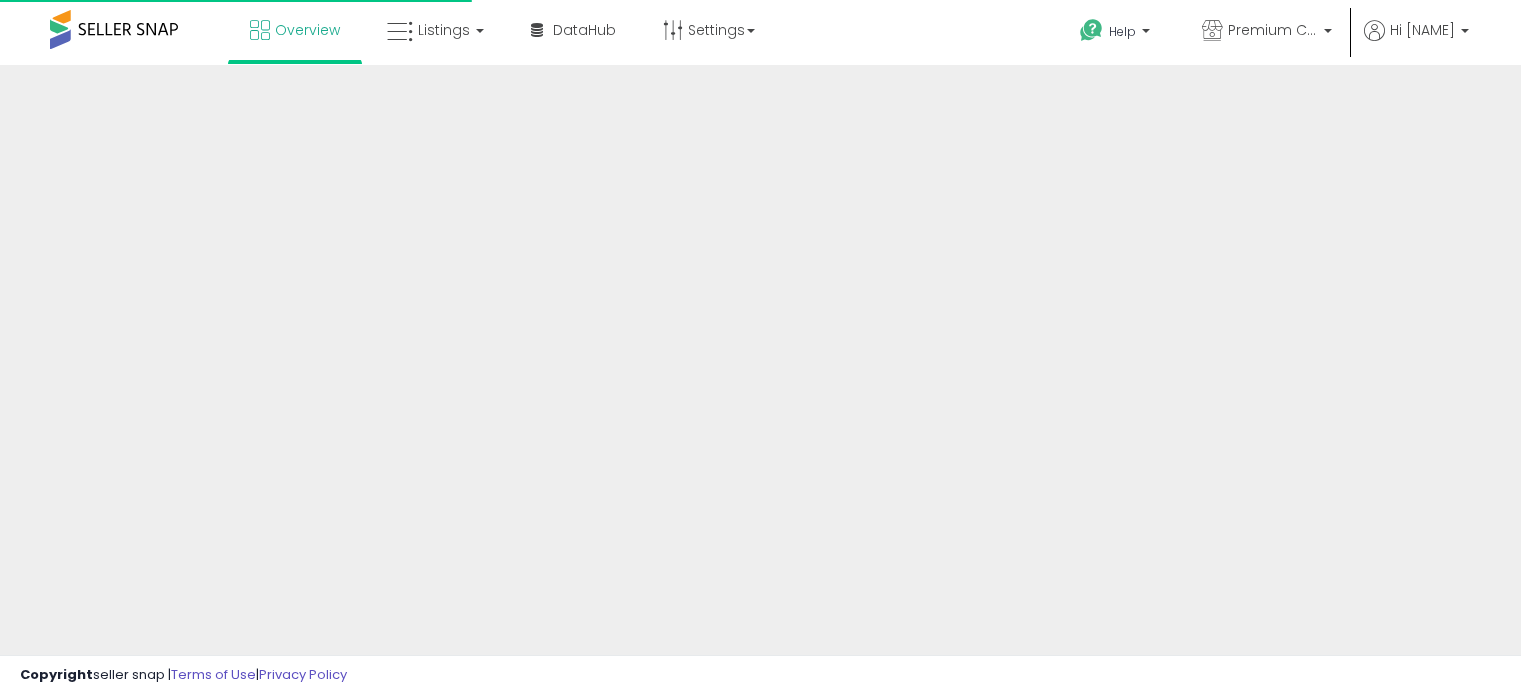 scroll, scrollTop: 0, scrollLeft: 0, axis: both 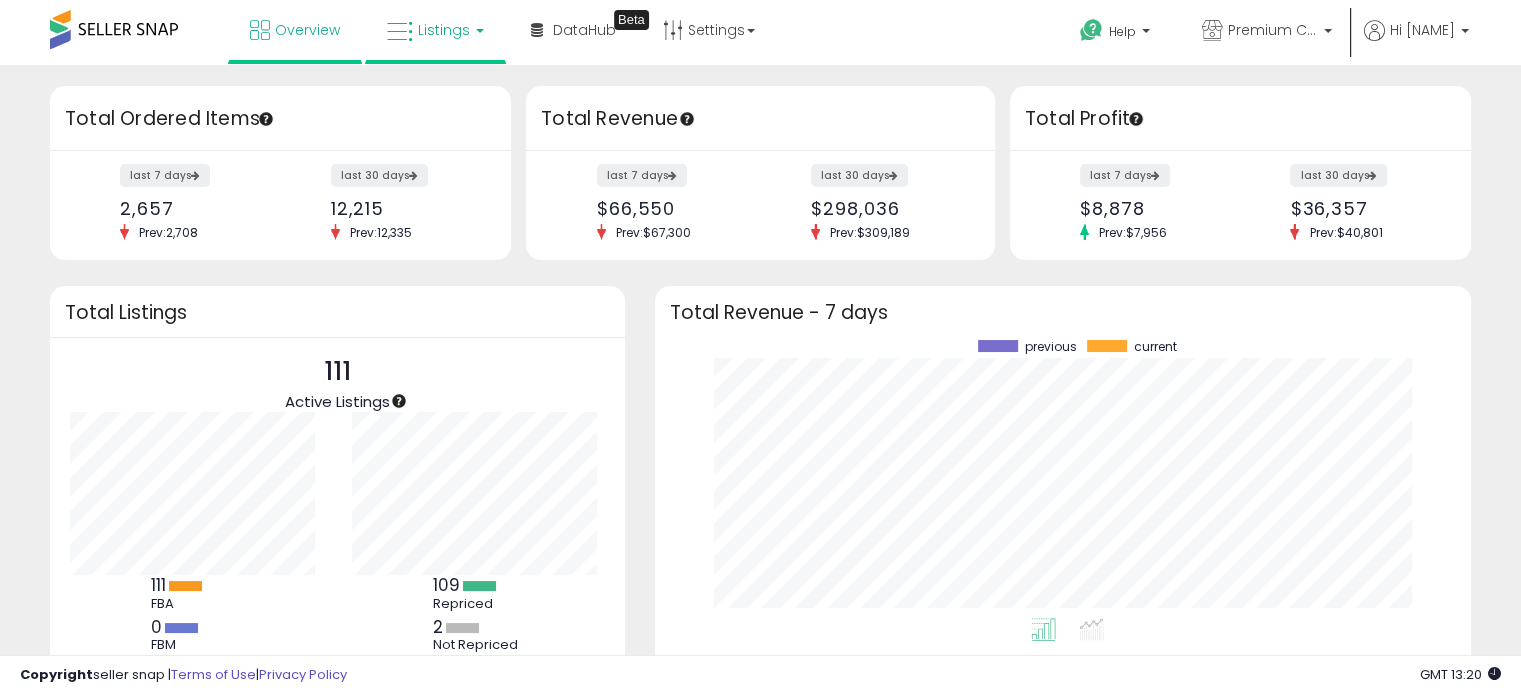 click on "Listings" at bounding box center [444, 30] 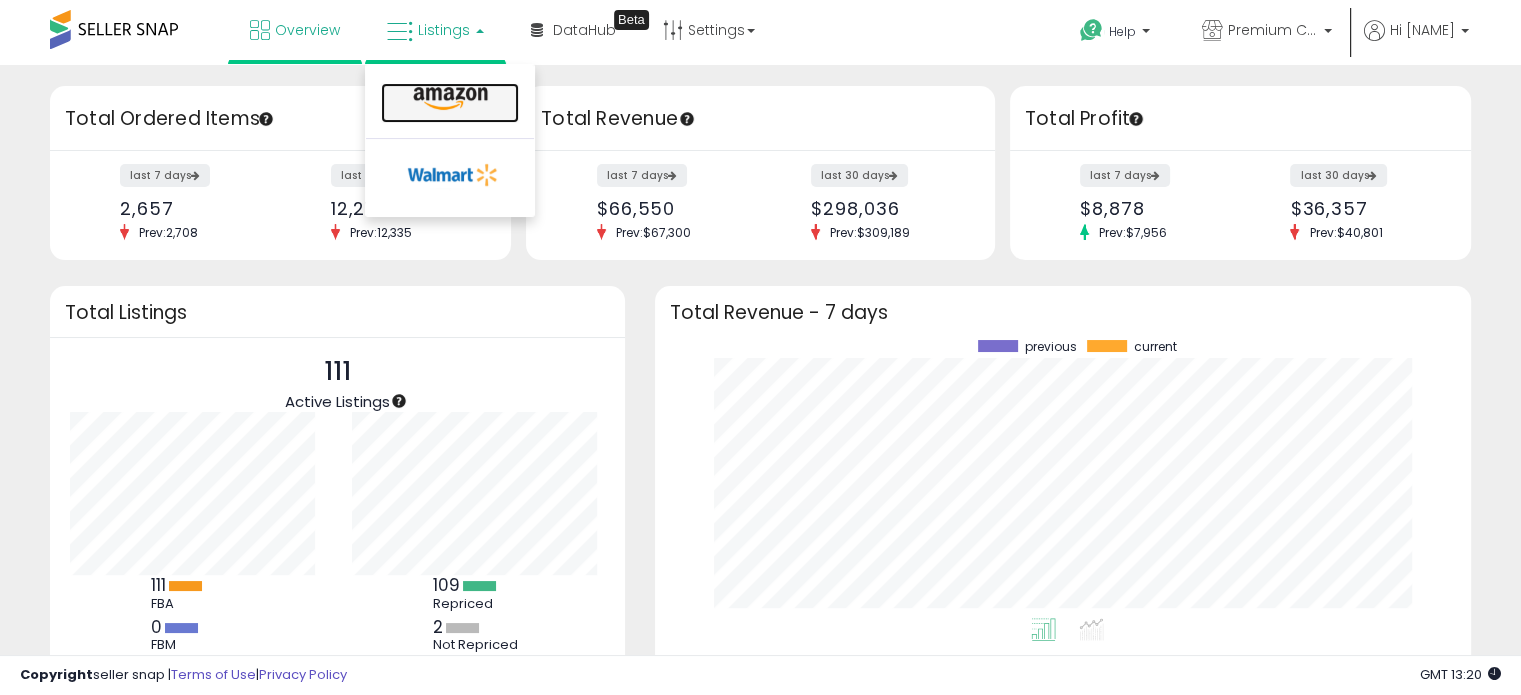 click at bounding box center [450, 99] 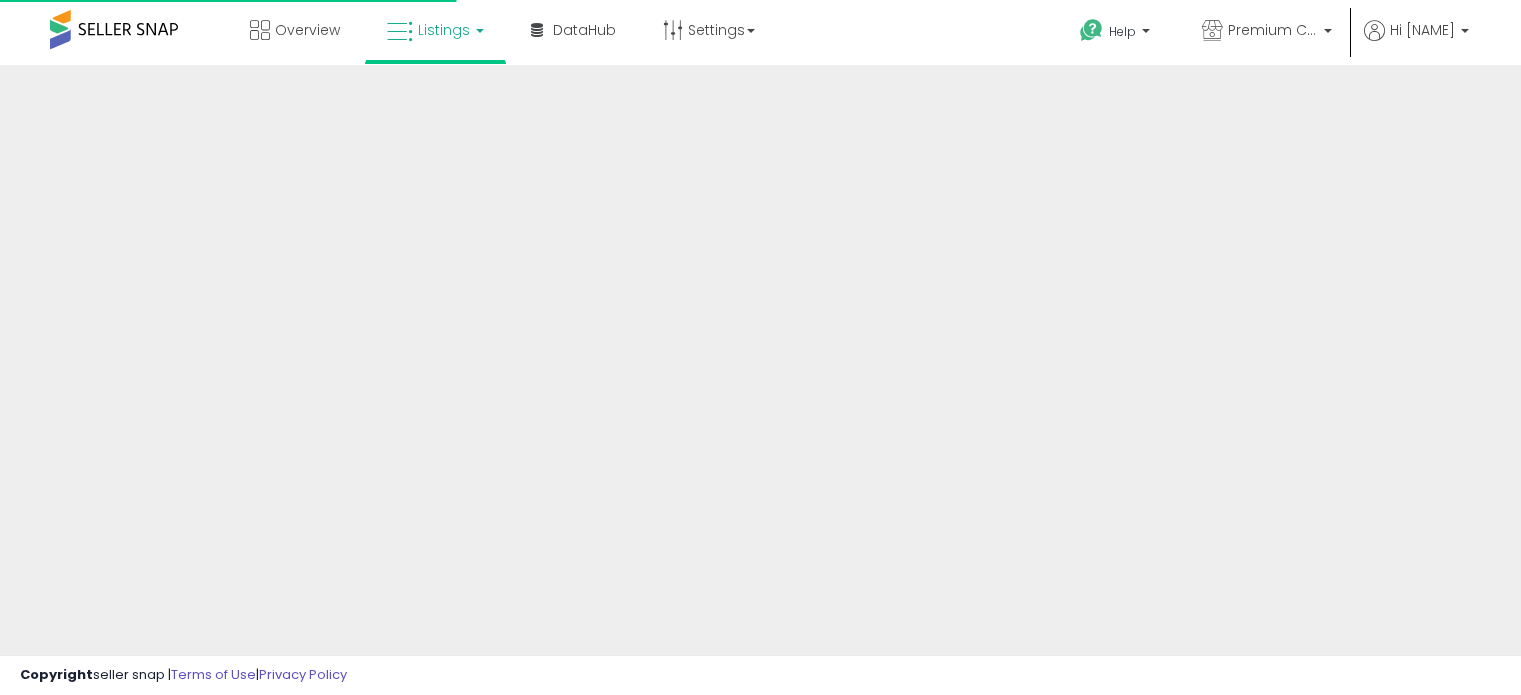 scroll, scrollTop: 0, scrollLeft: 0, axis: both 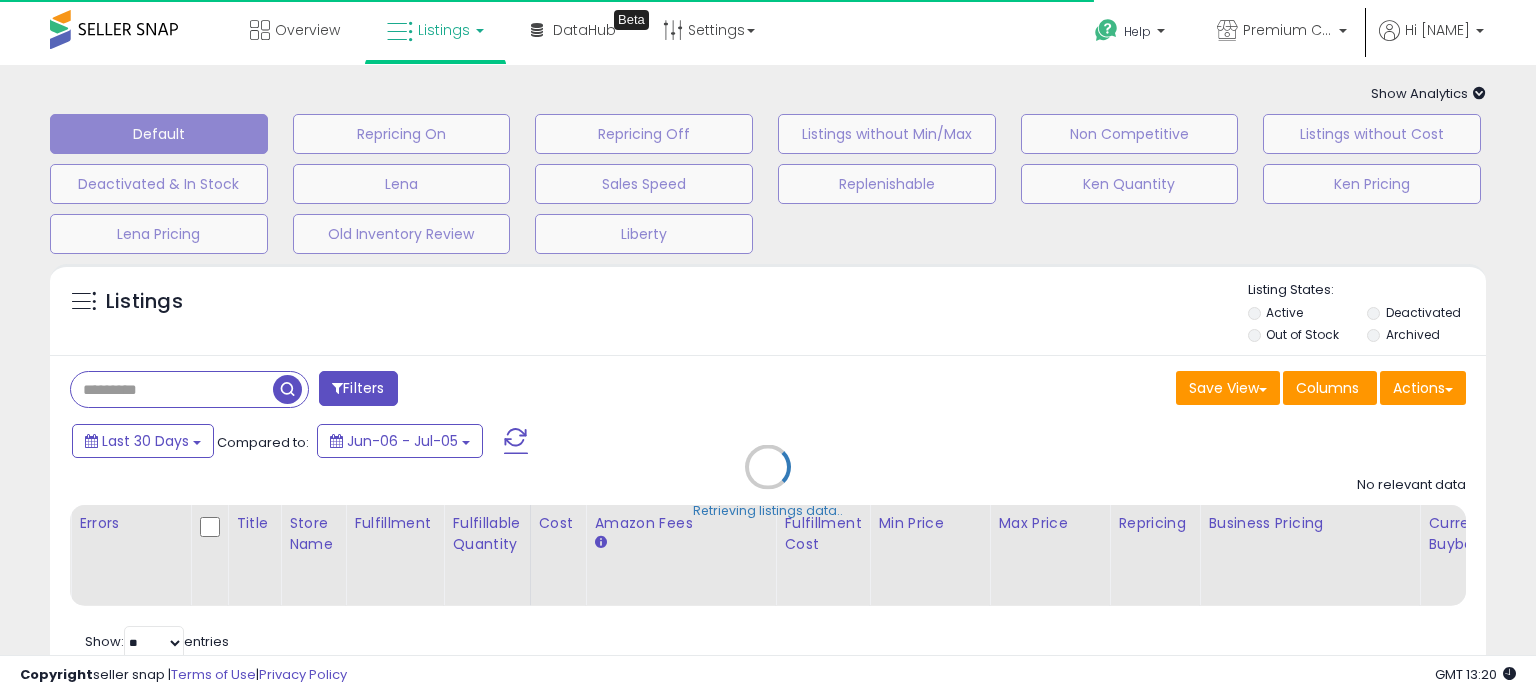 click on "Retrieving listings data.." at bounding box center [768, 482] 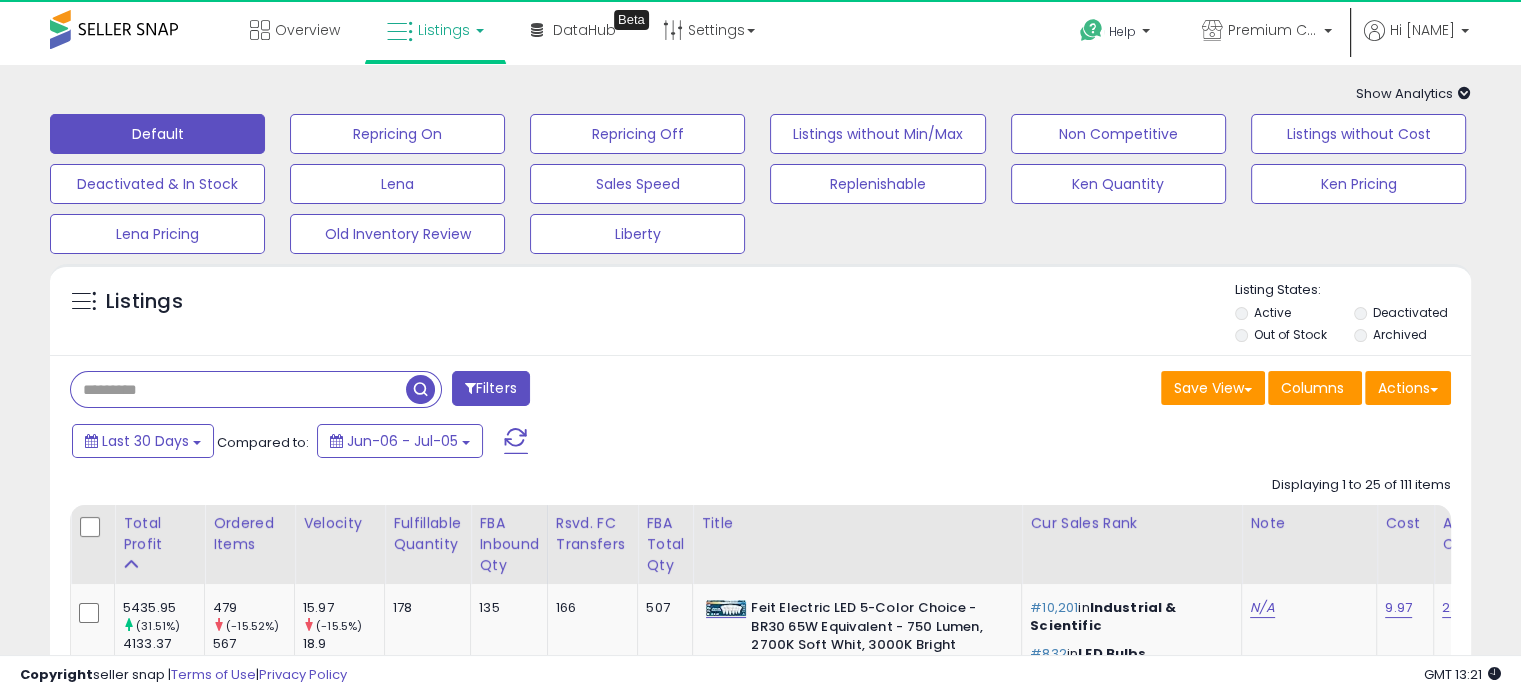 click at bounding box center [238, 389] 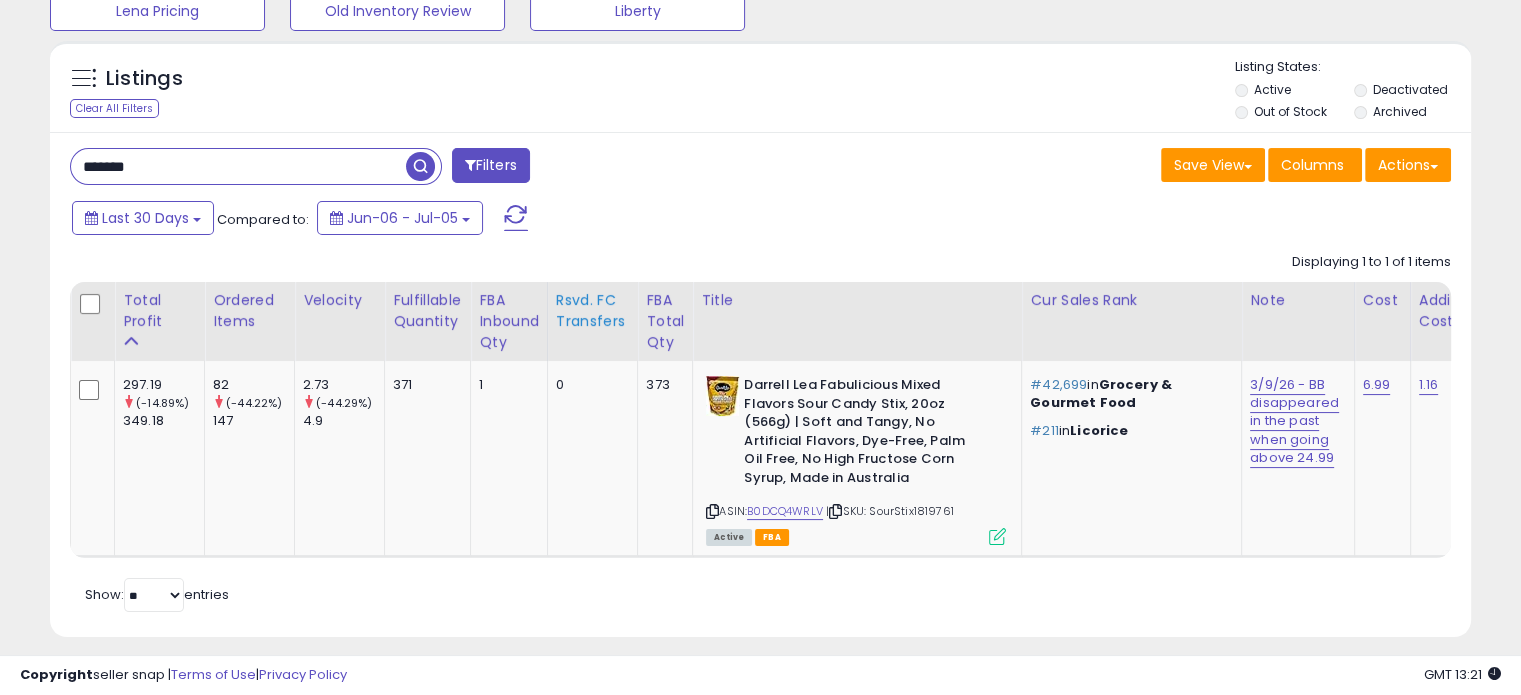 scroll, scrollTop: 224, scrollLeft: 0, axis: vertical 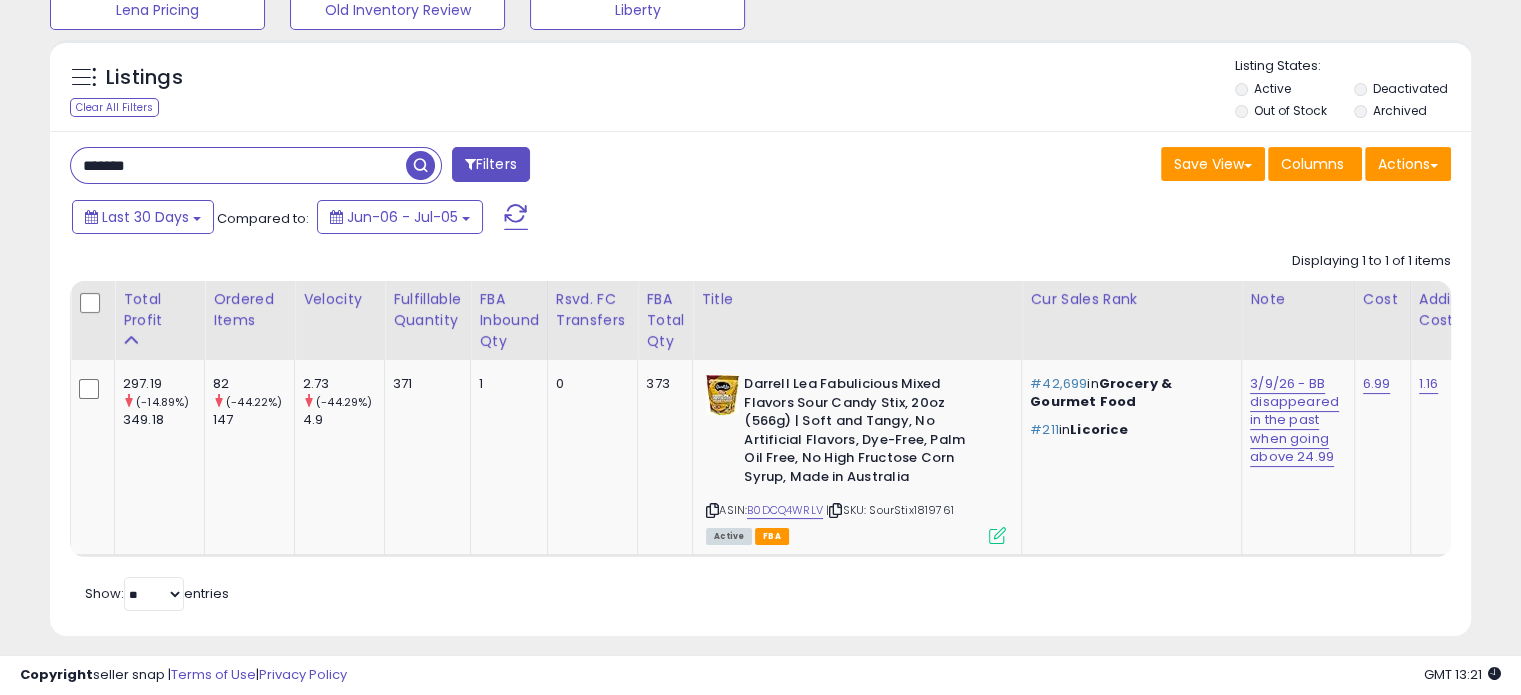 drag, startPoint x: 167, startPoint y: 159, endPoint x: 0, endPoint y: 140, distance: 168.07736 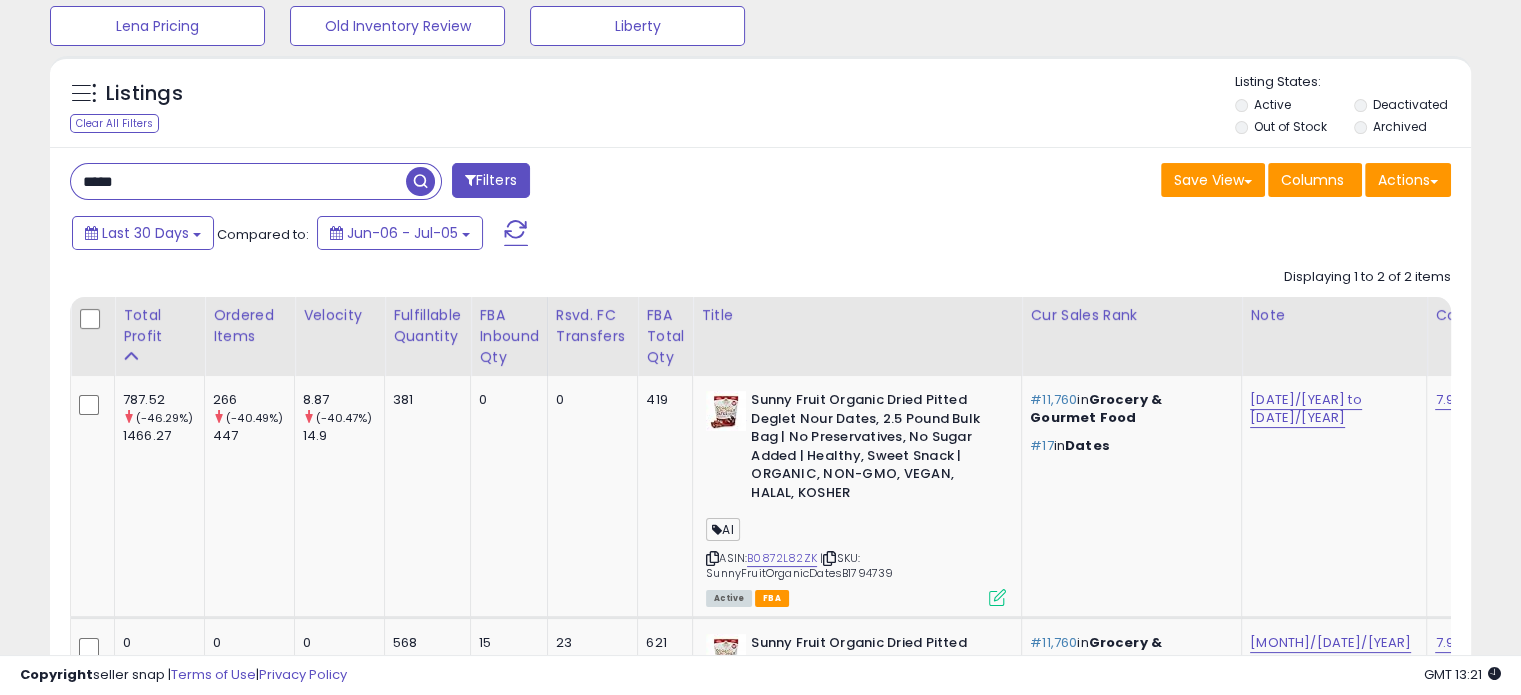 drag, startPoint x: 171, startPoint y: 175, endPoint x: 0, endPoint y: 191, distance: 171.7469 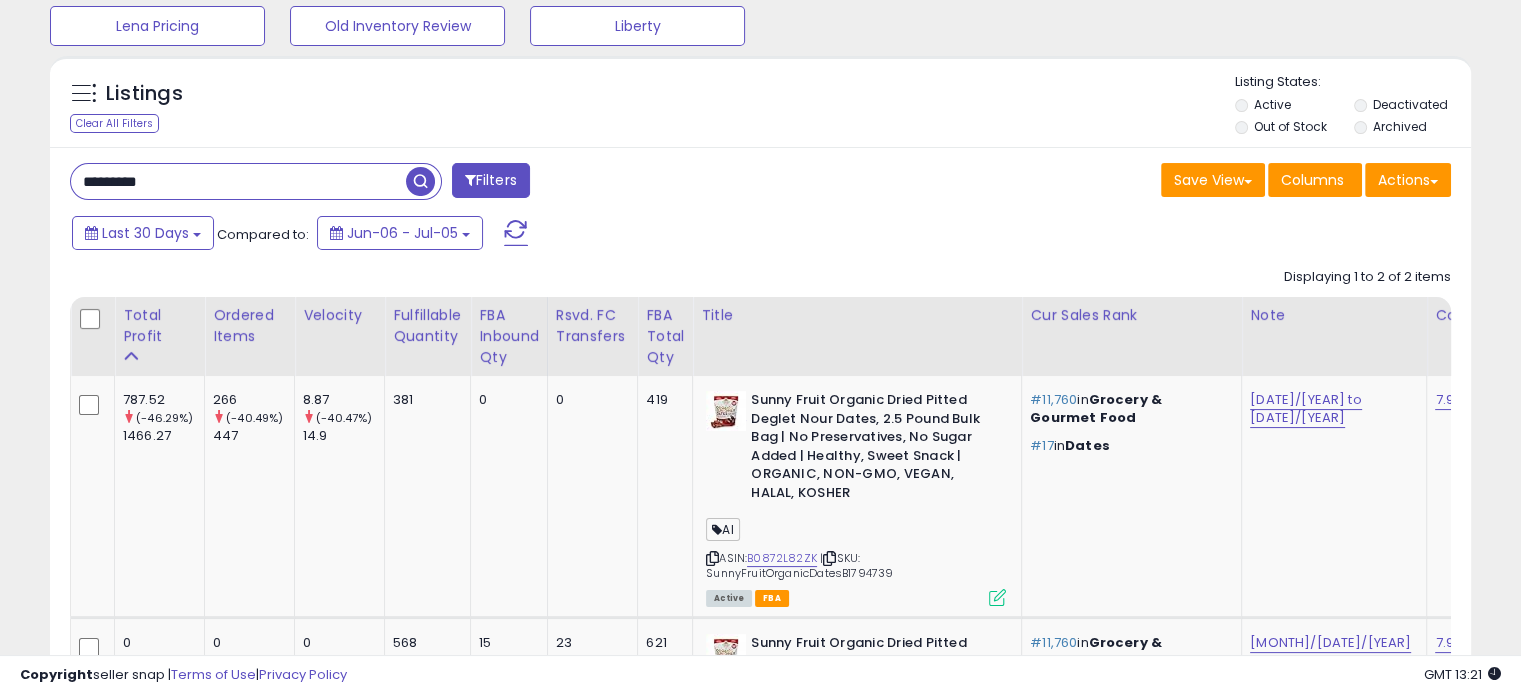 type on "*********" 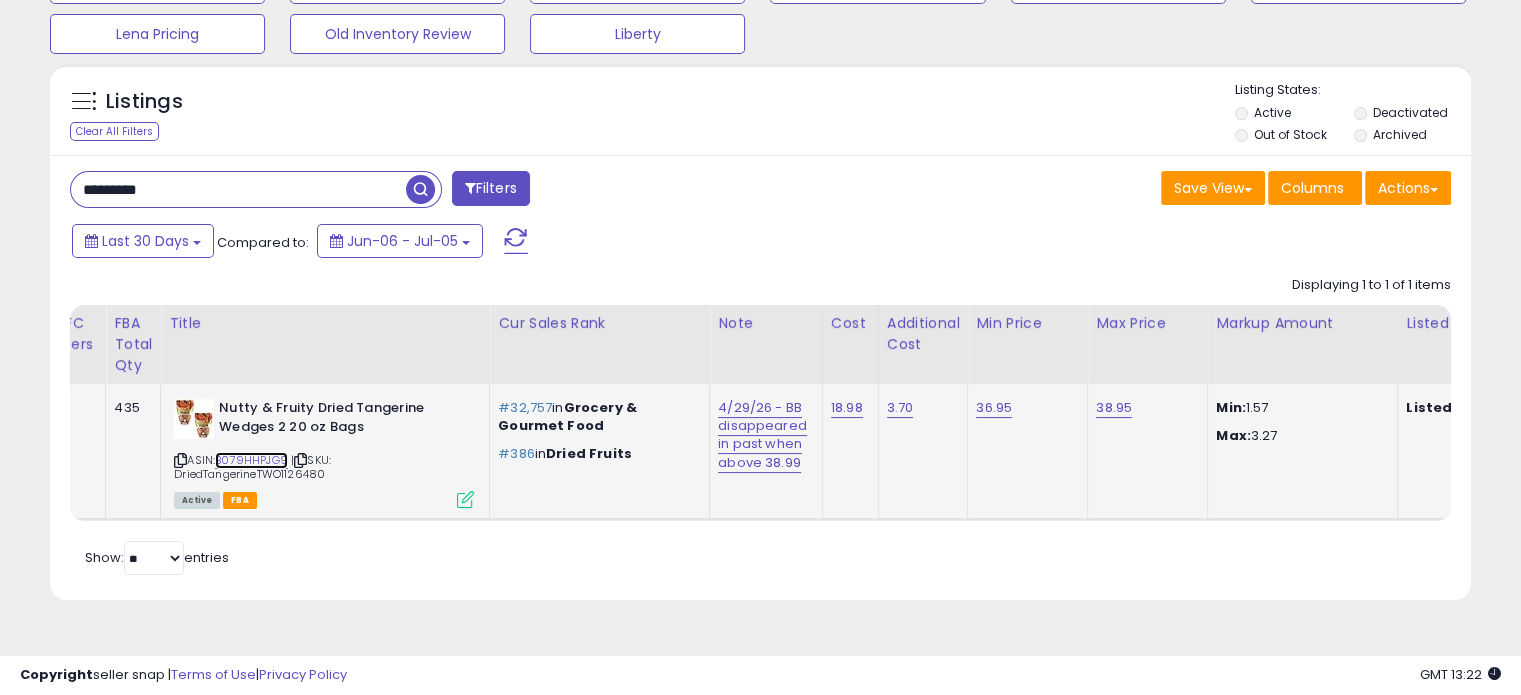 click on "B079HHPJG9" at bounding box center [251, 460] 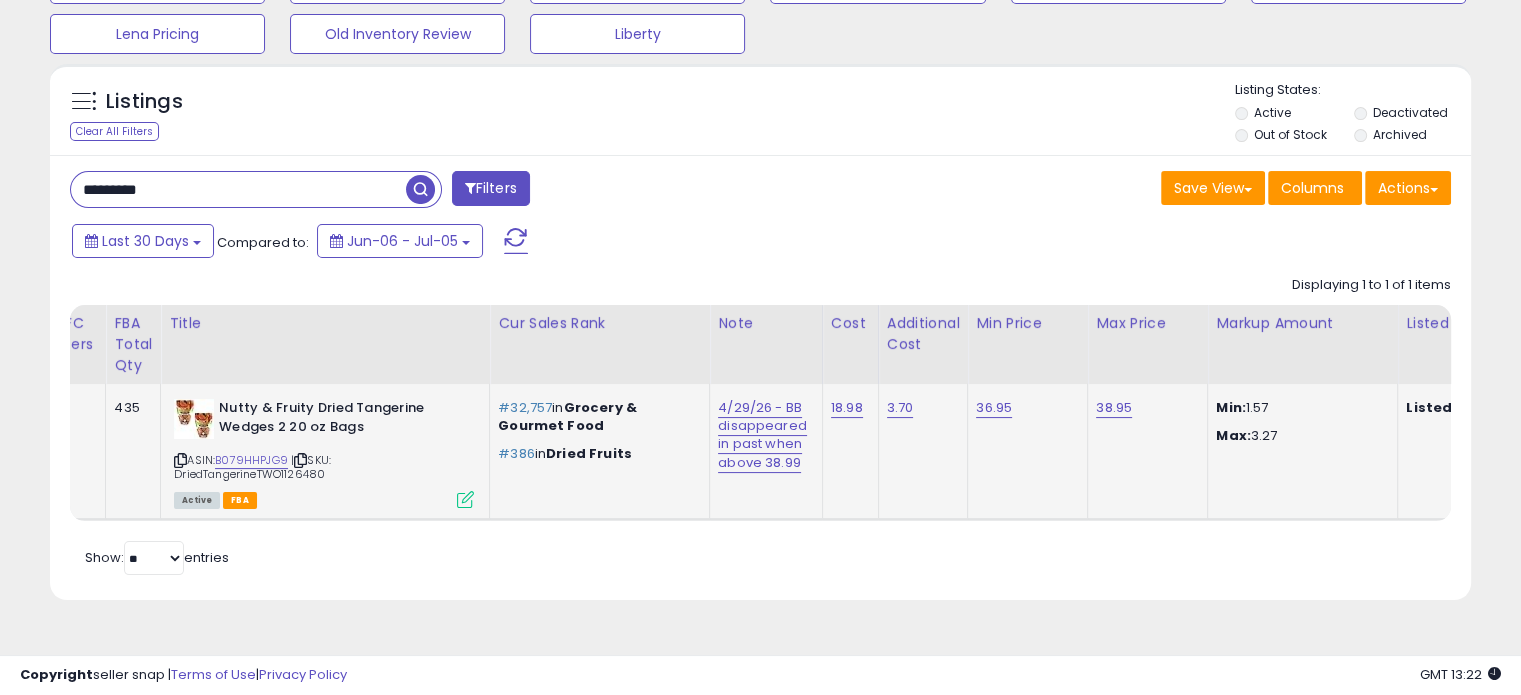 click at bounding box center [465, 499] 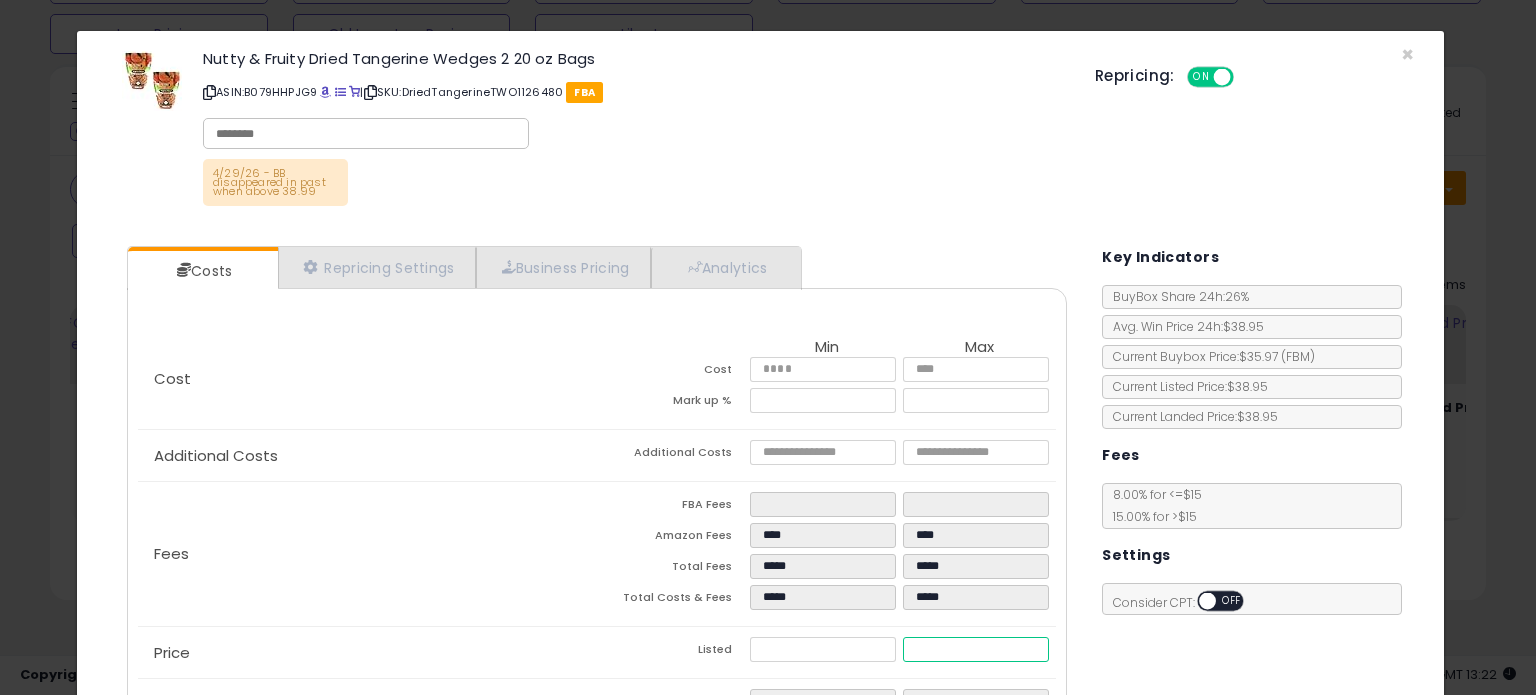 click on "*****" at bounding box center (975, 649) 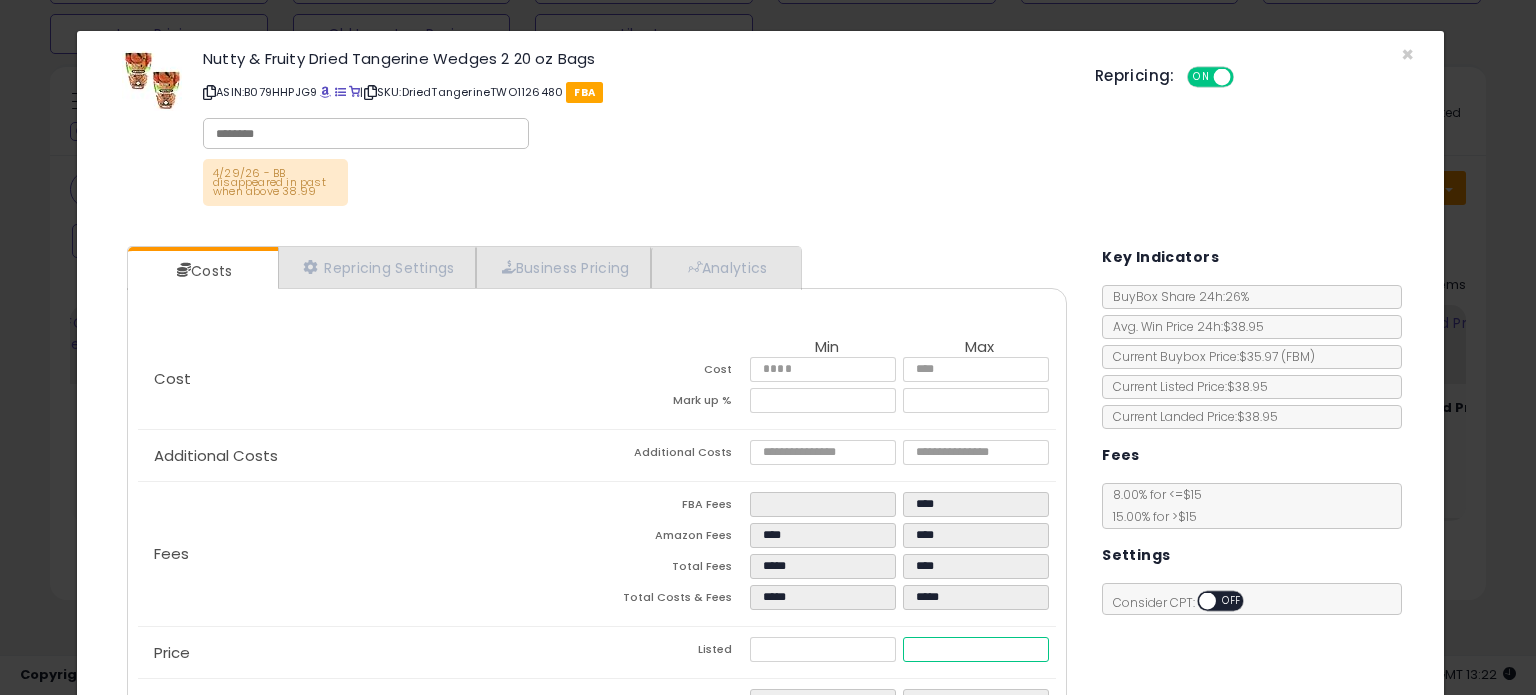 type on "****" 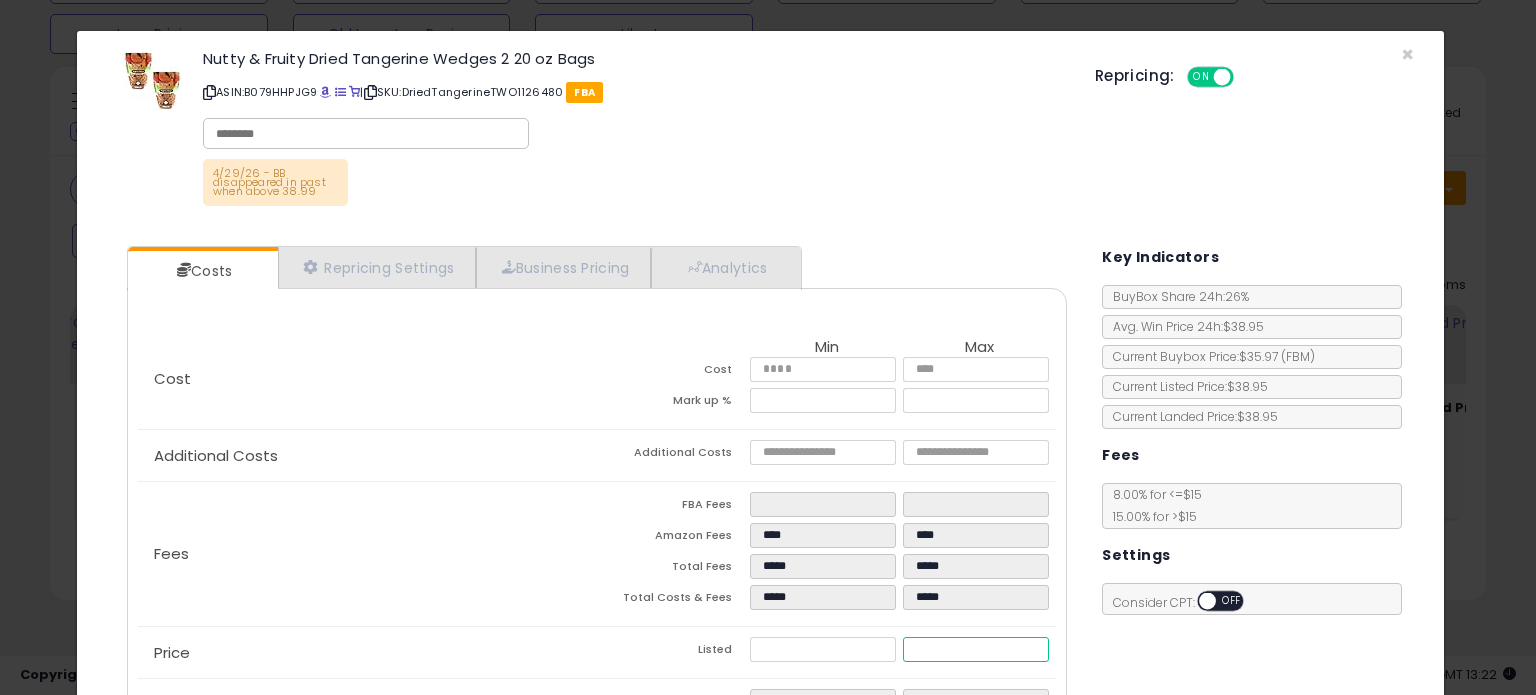 type on "*****" 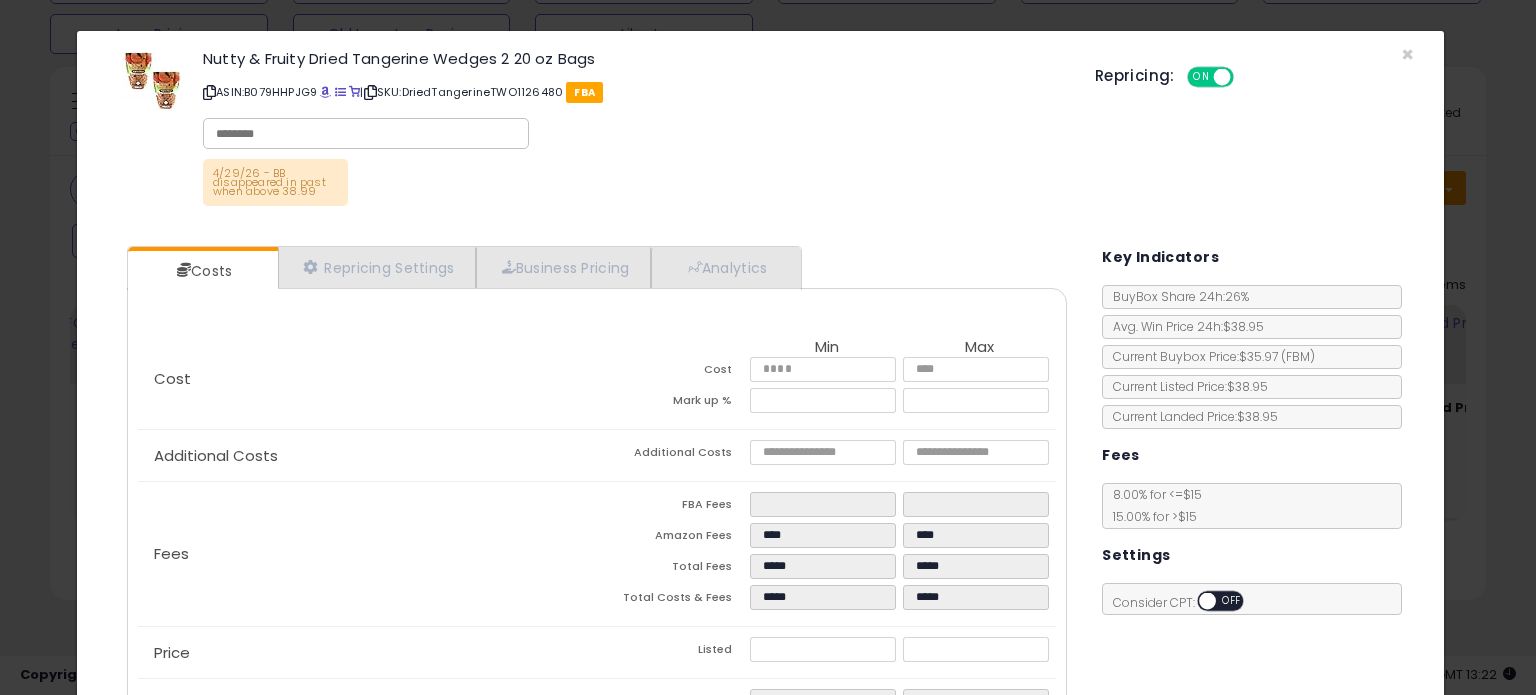 type on "*****" 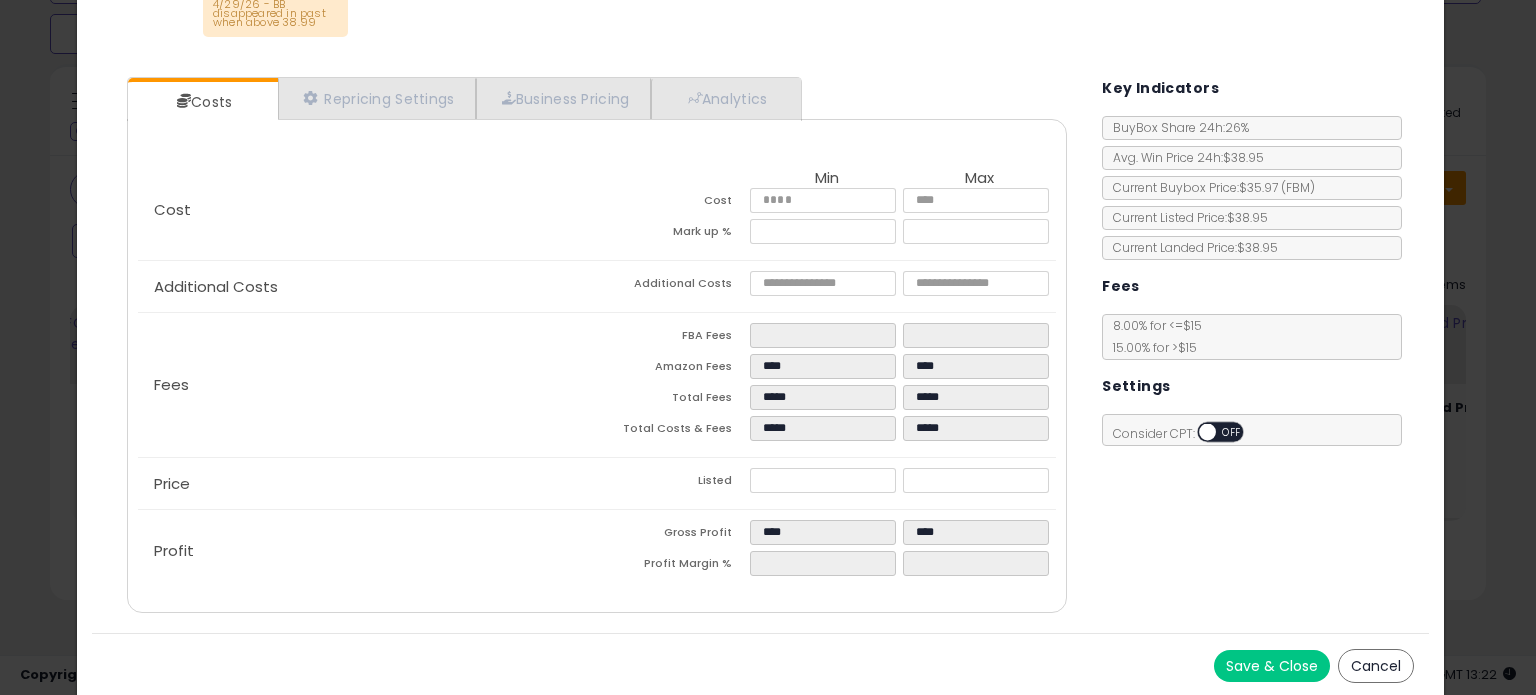 click on "Save & Close" at bounding box center [1272, 666] 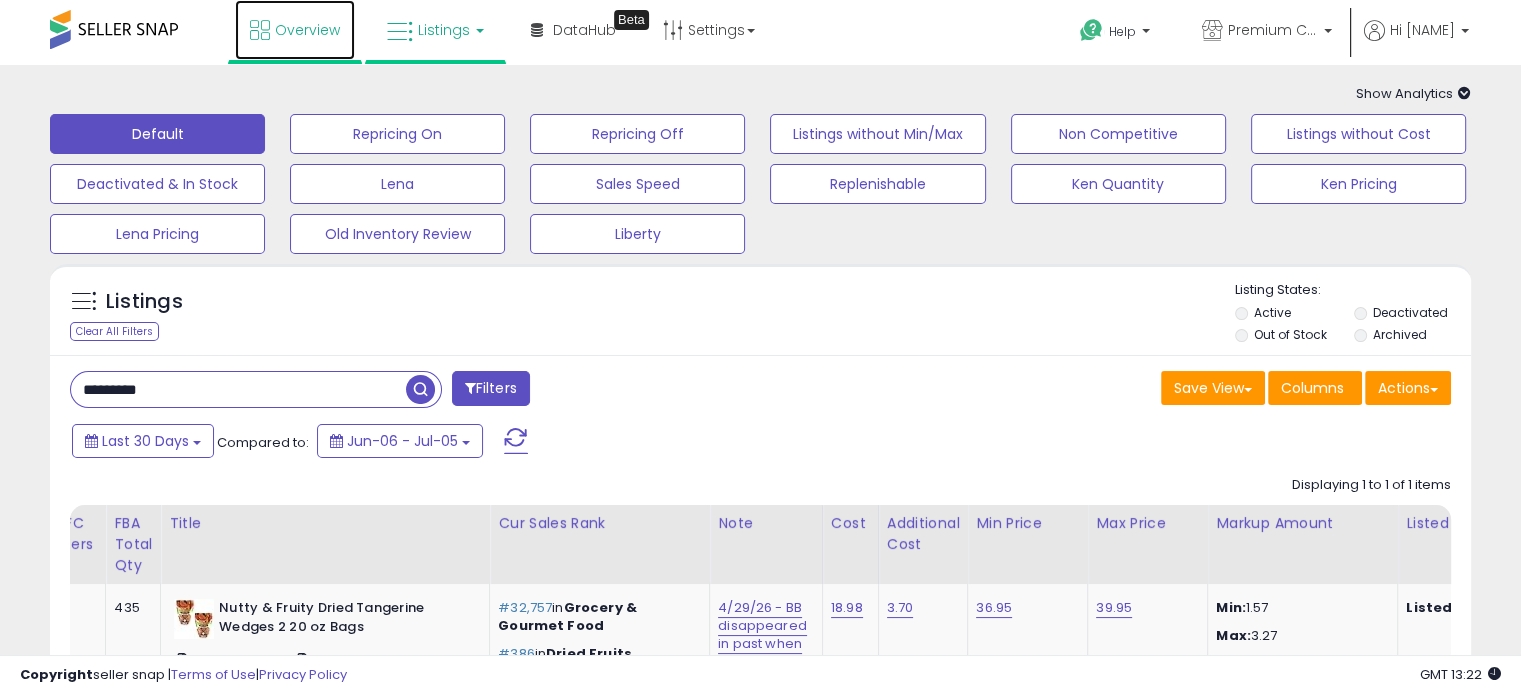 click on "Overview" at bounding box center [307, 30] 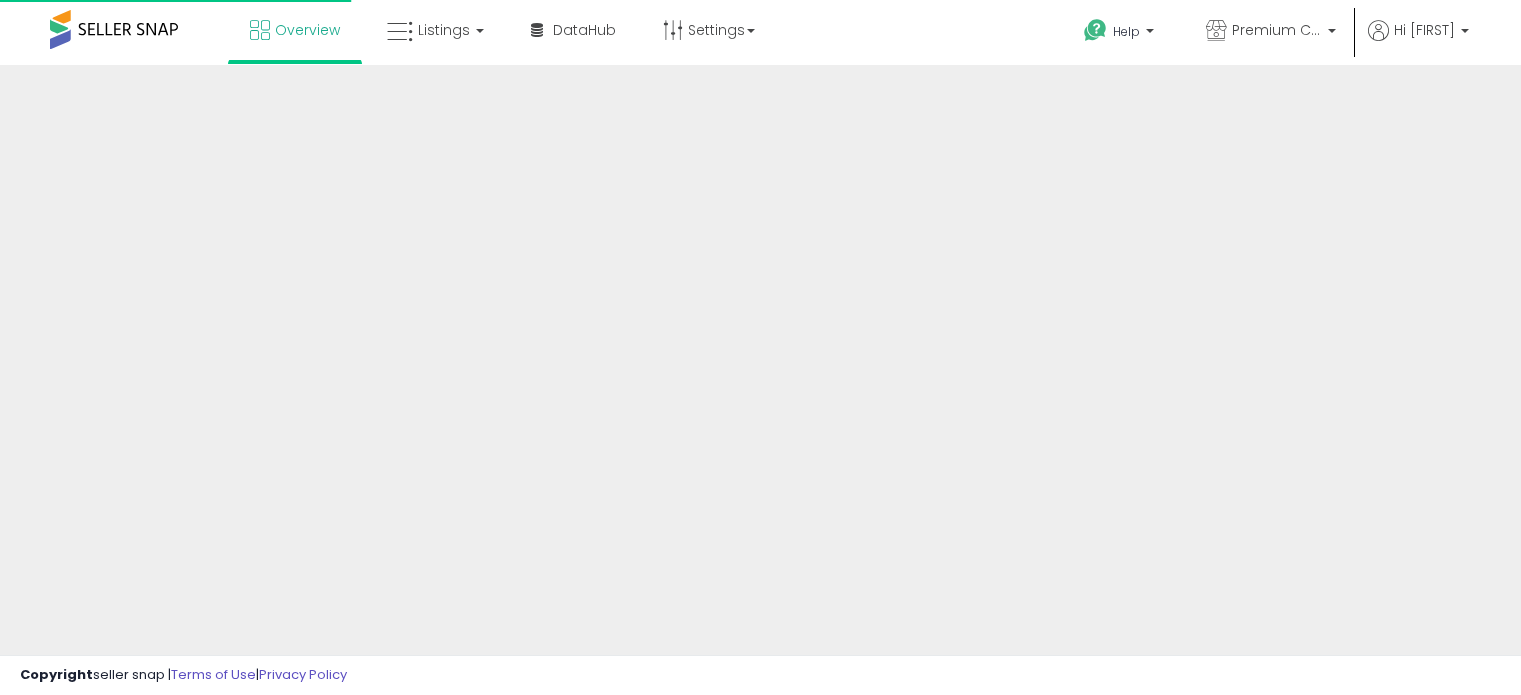 scroll, scrollTop: 0, scrollLeft: 0, axis: both 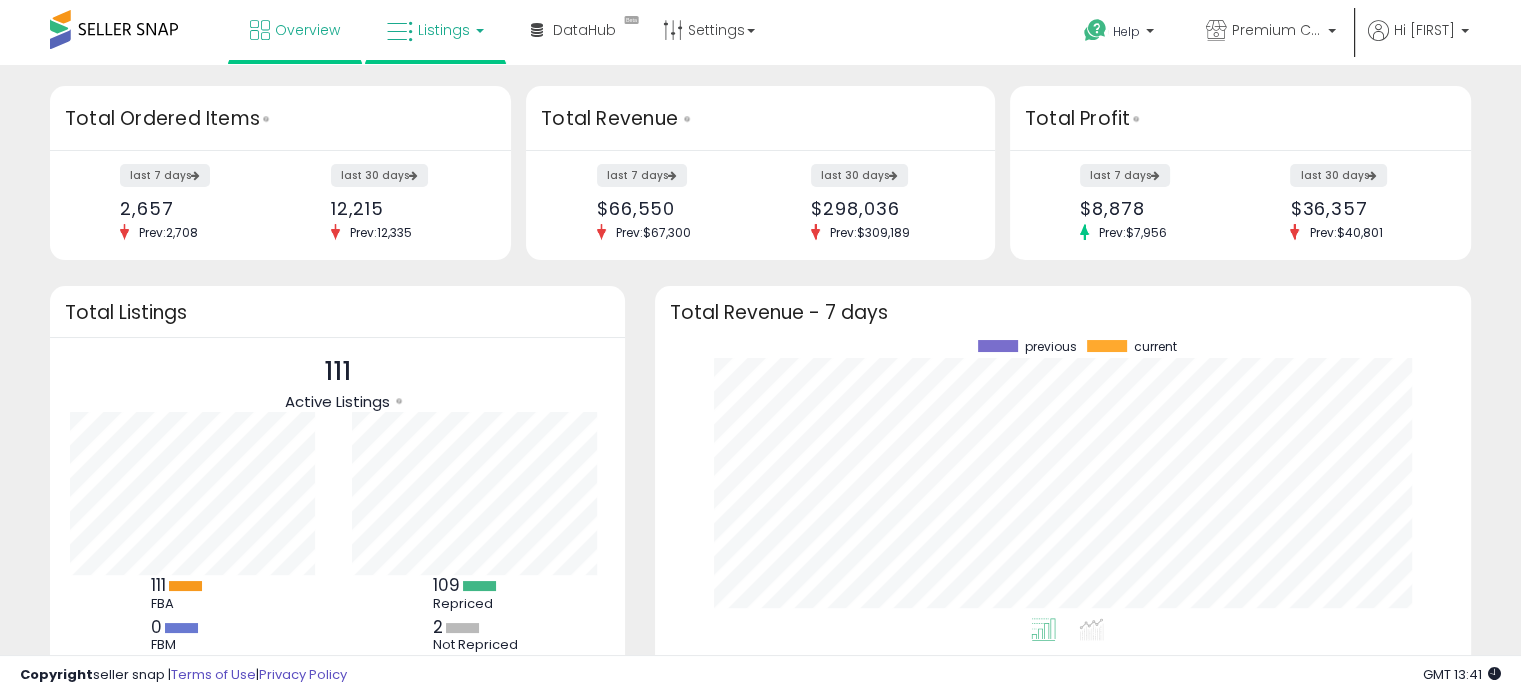 click on "Listings" at bounding box center (444, 30) 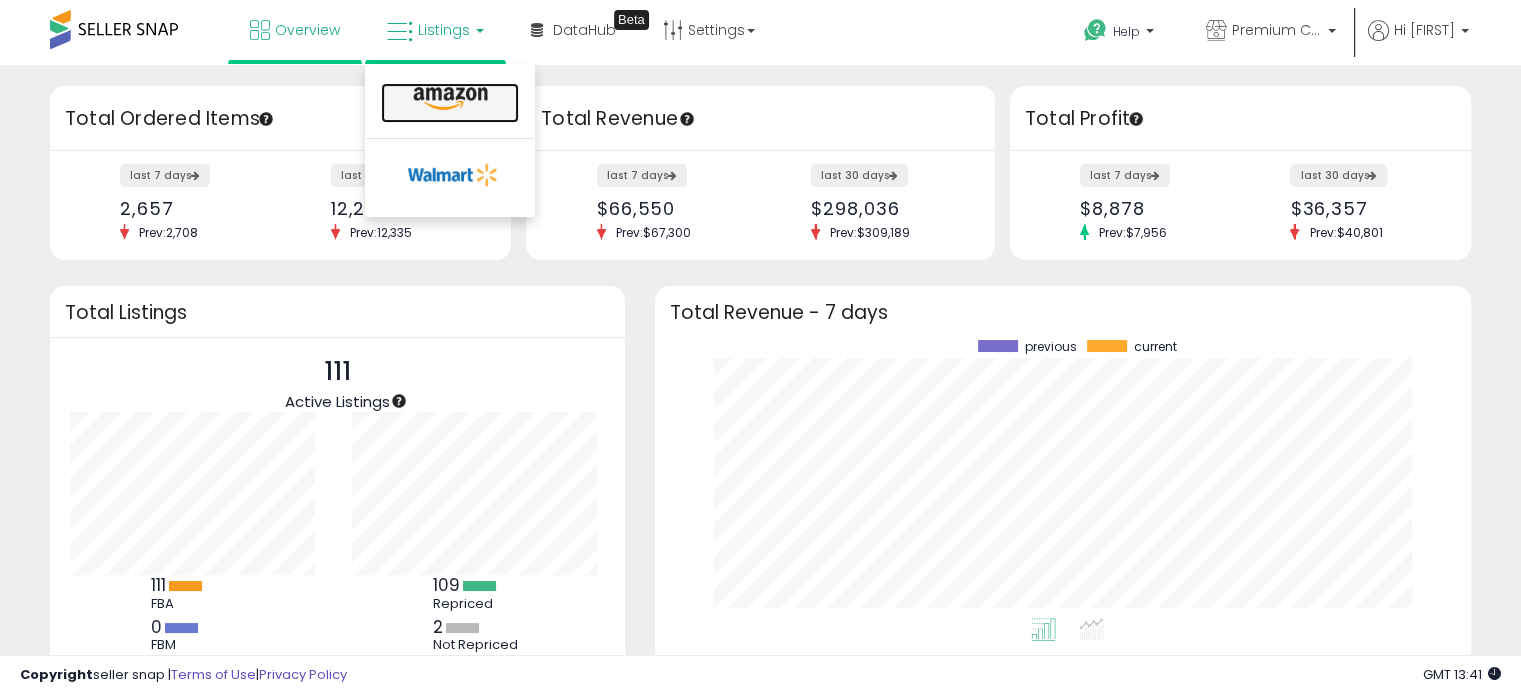 click at bounding box center [450, 103] 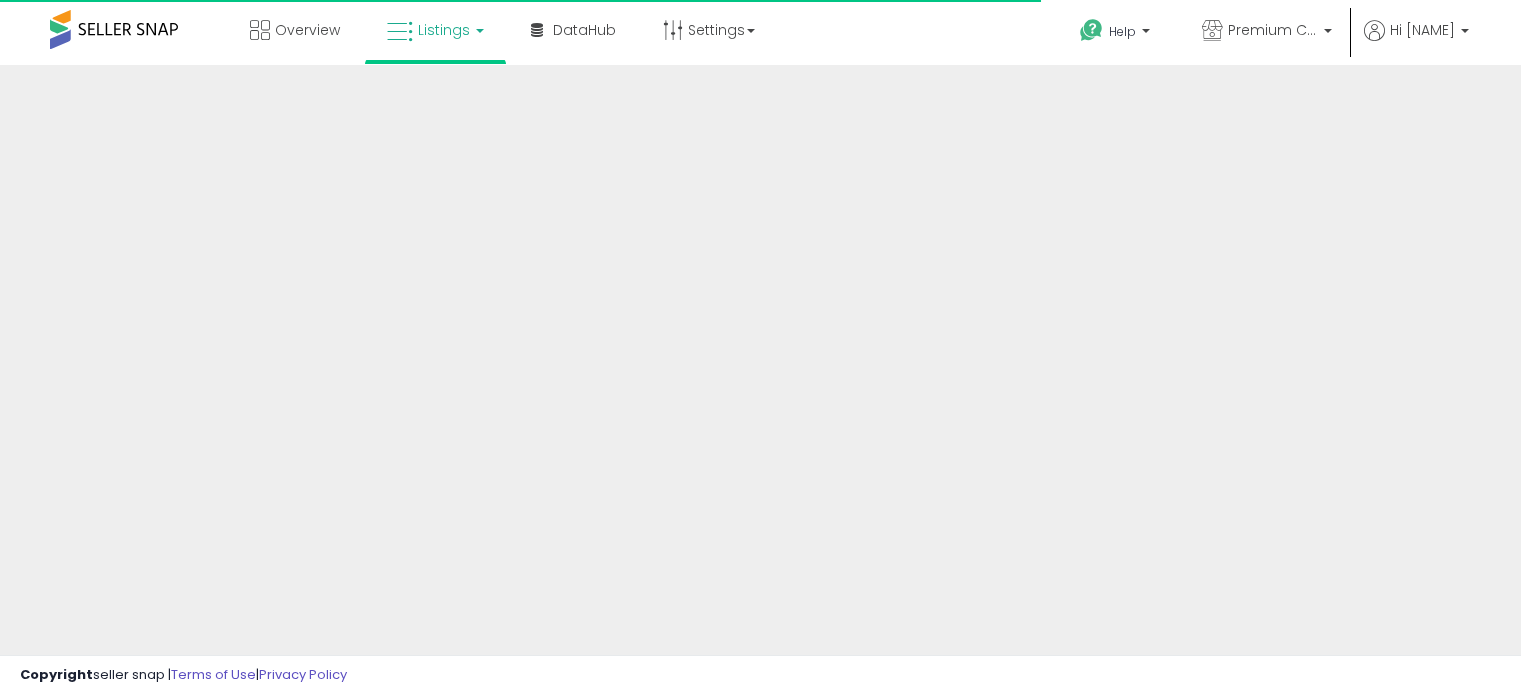 scroll, scrollTop: 0, scrollLeft: 0, axis: both 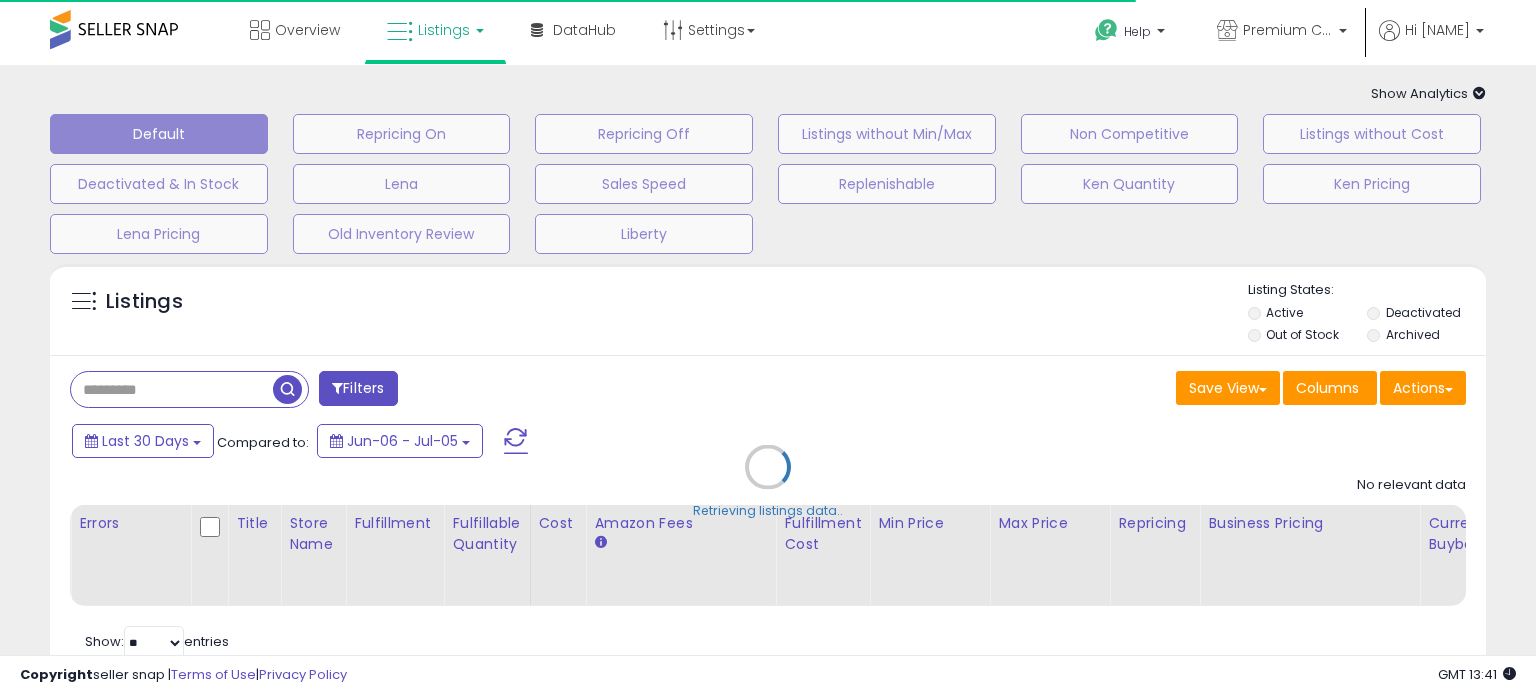 click on "Retrieving listings data.." at bounding box center [768, 482] 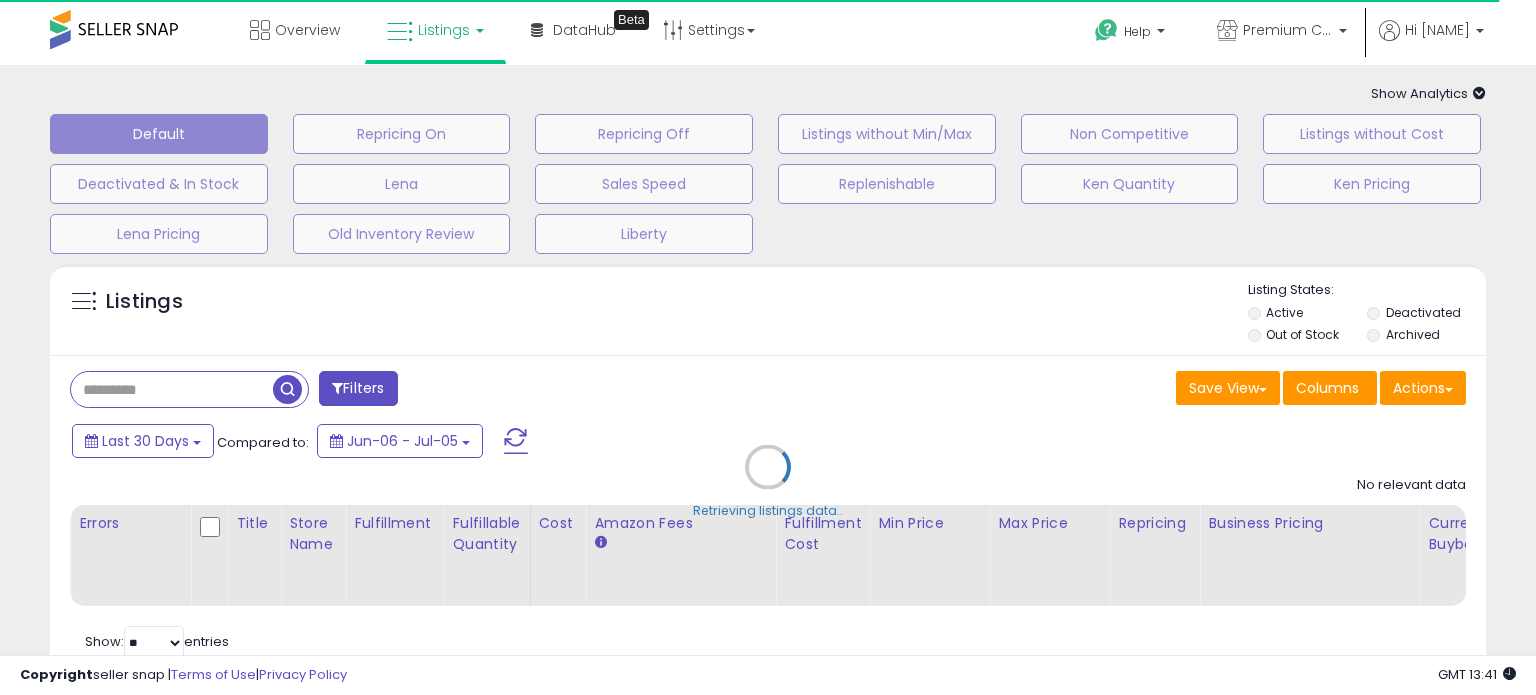 click on "Retrieving listings data.." at bounding box center (768, 482) 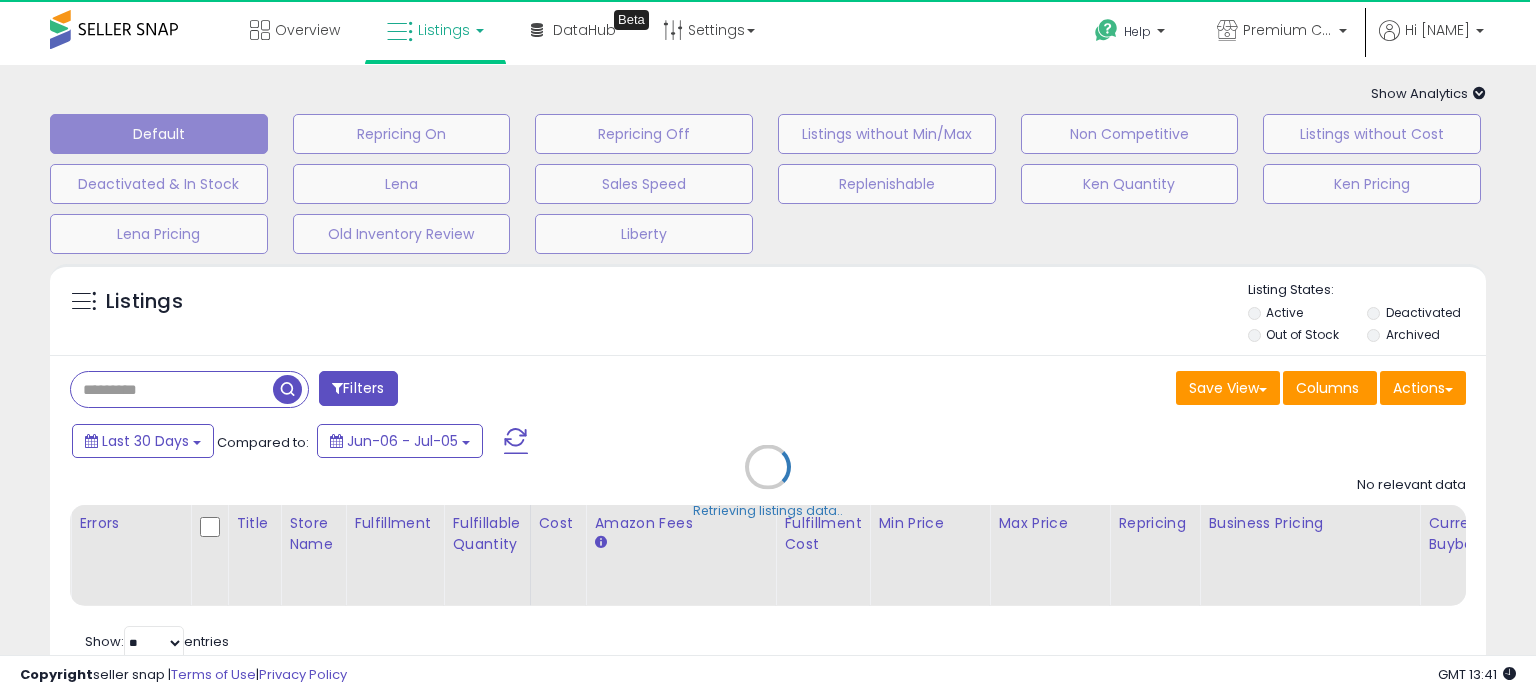 click on "Retrieving listings data.." at bounding box center (768, 482) 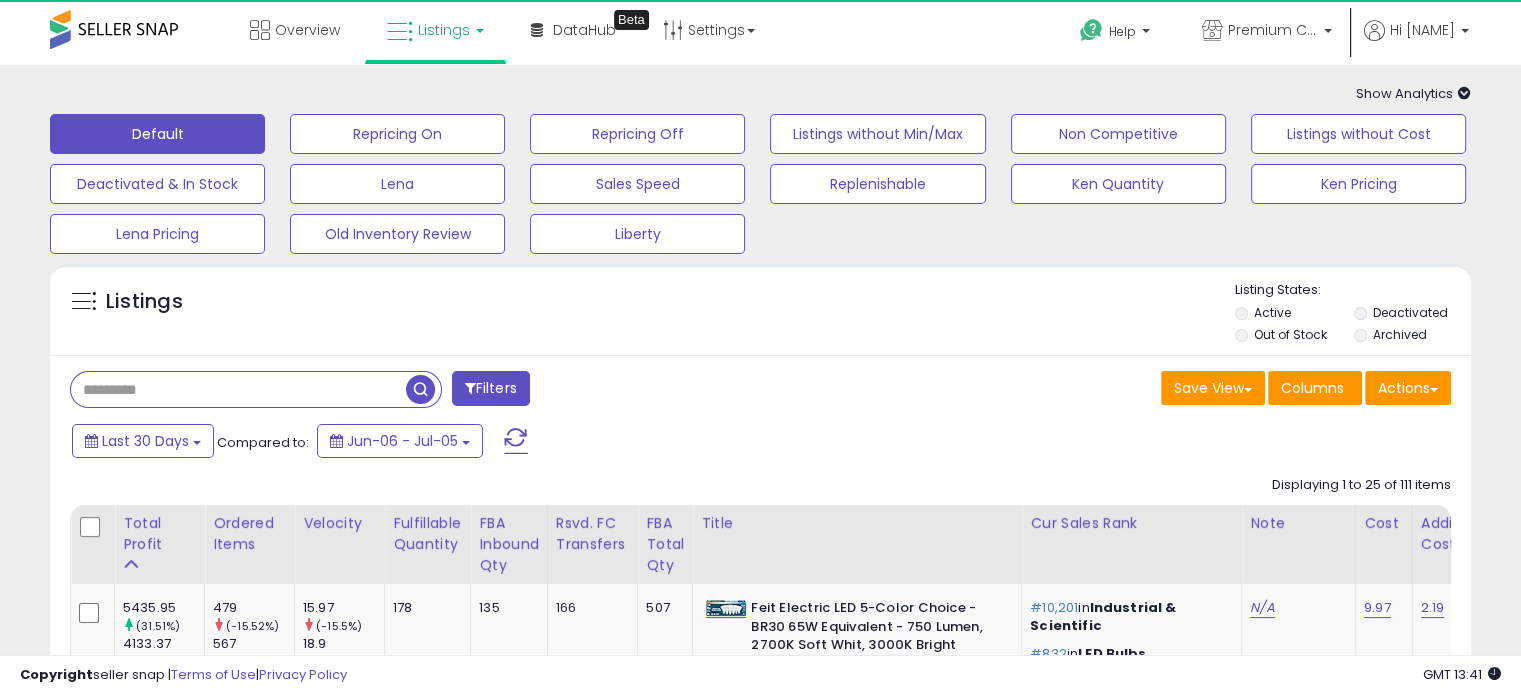 click at bounding box center [238, 389] 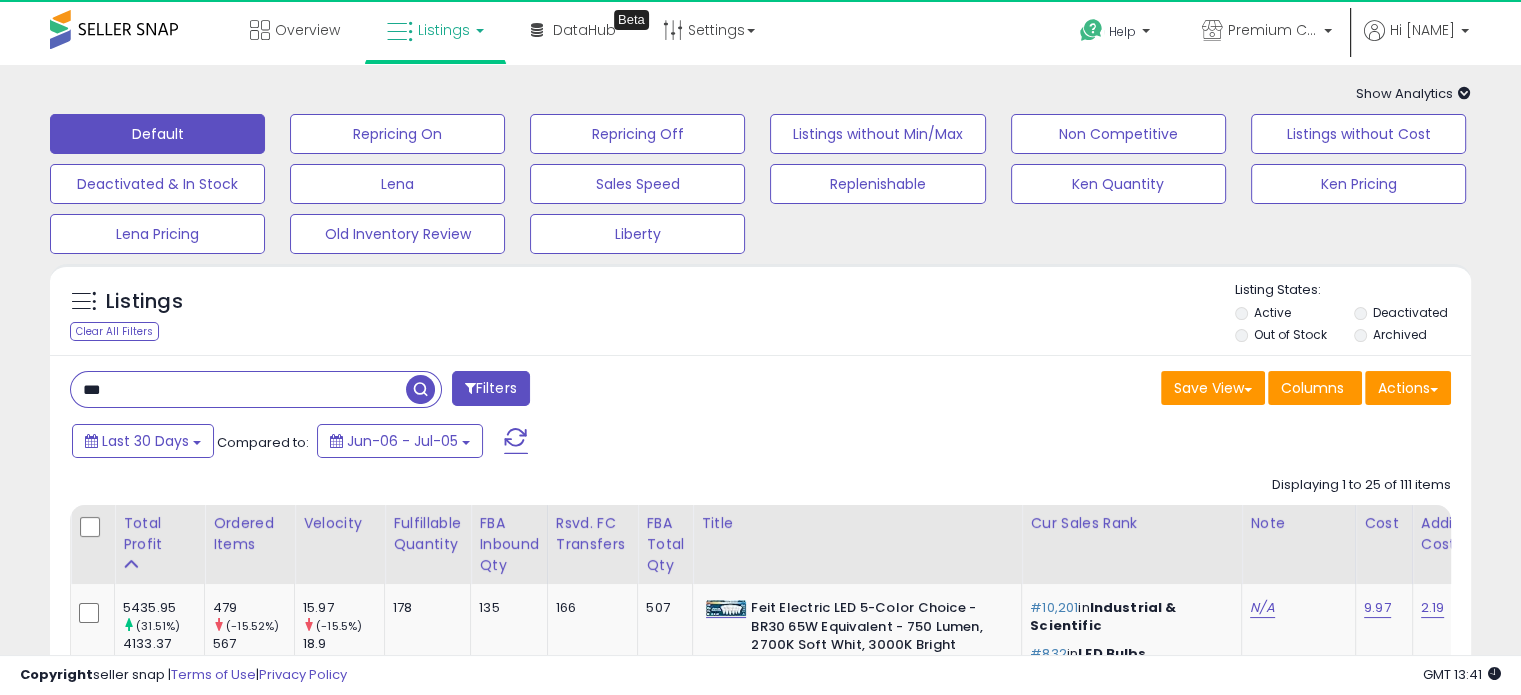 type on "***" 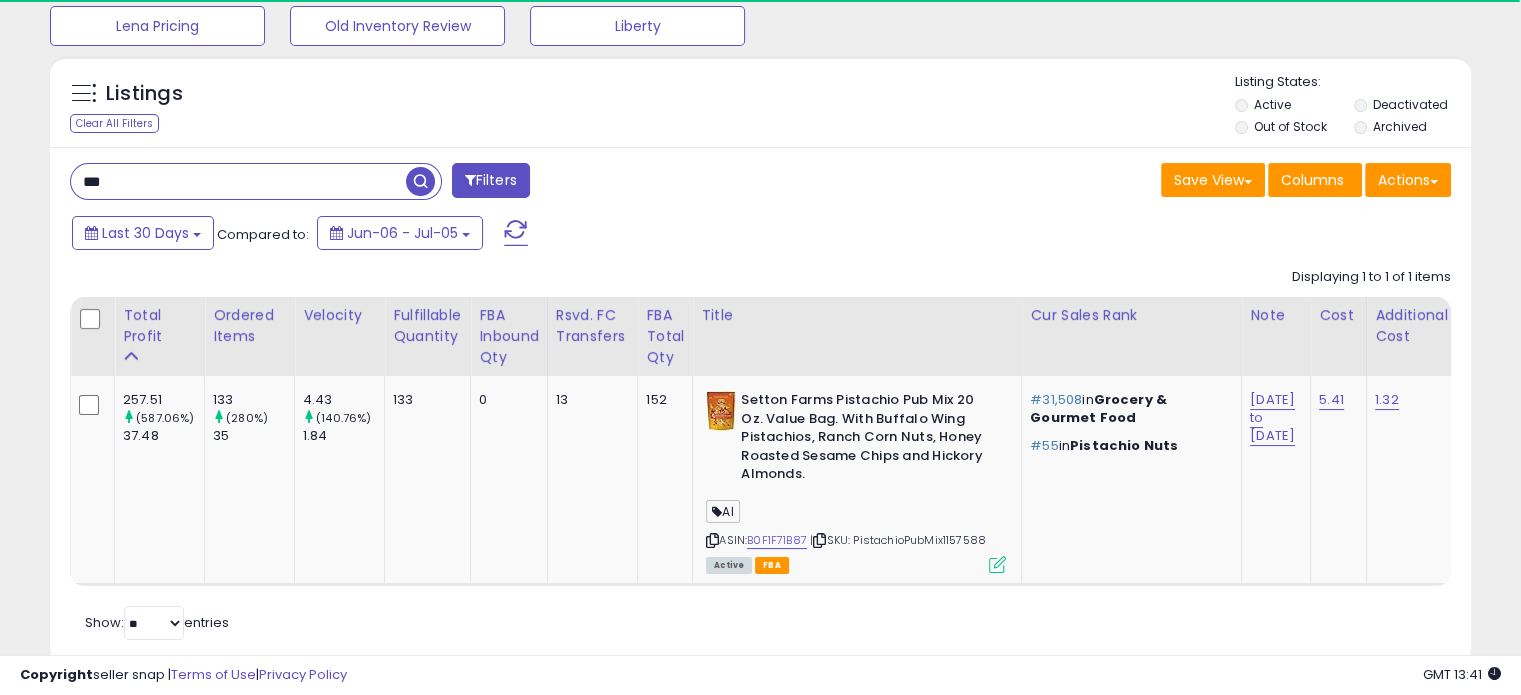 scroll, scrollTop: 263, scrollLeft: 0, axis: vertical 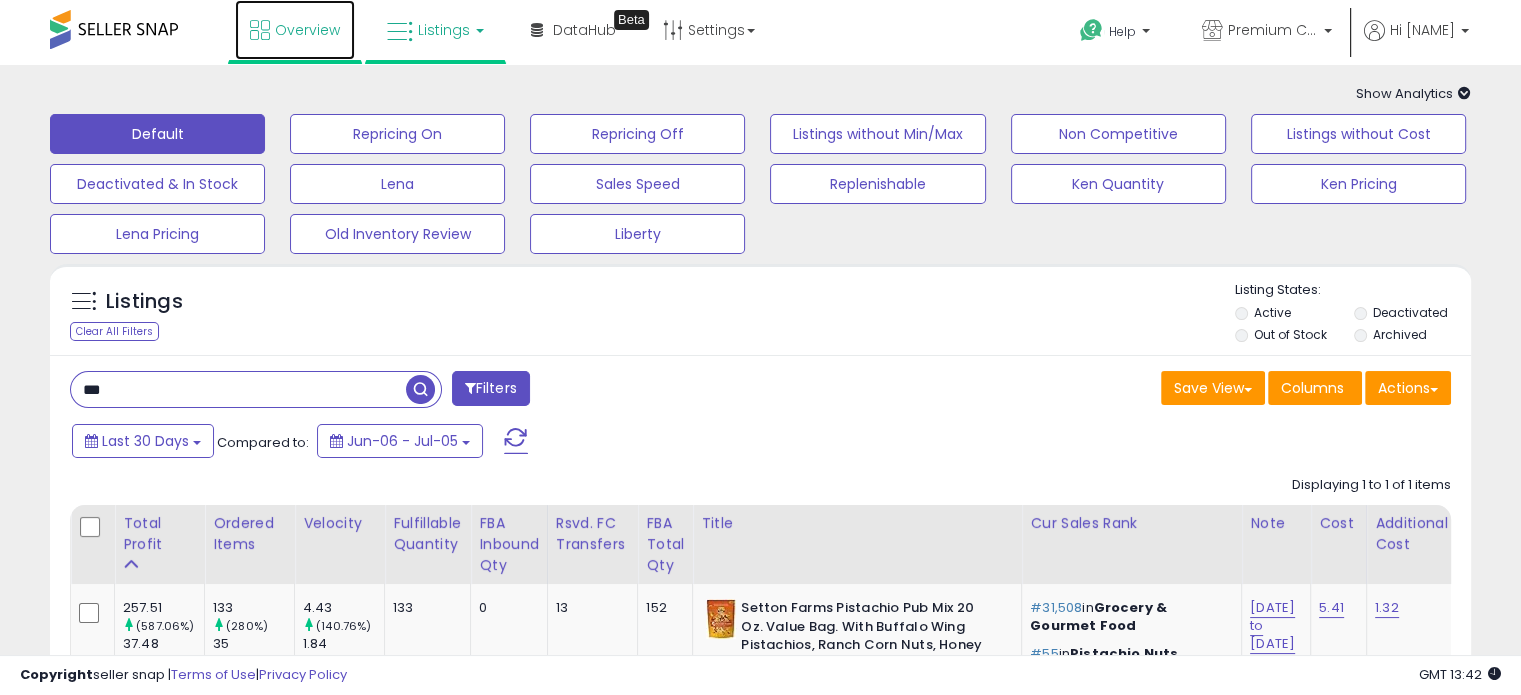 click on "Overview" at bounding box center (295, 30) 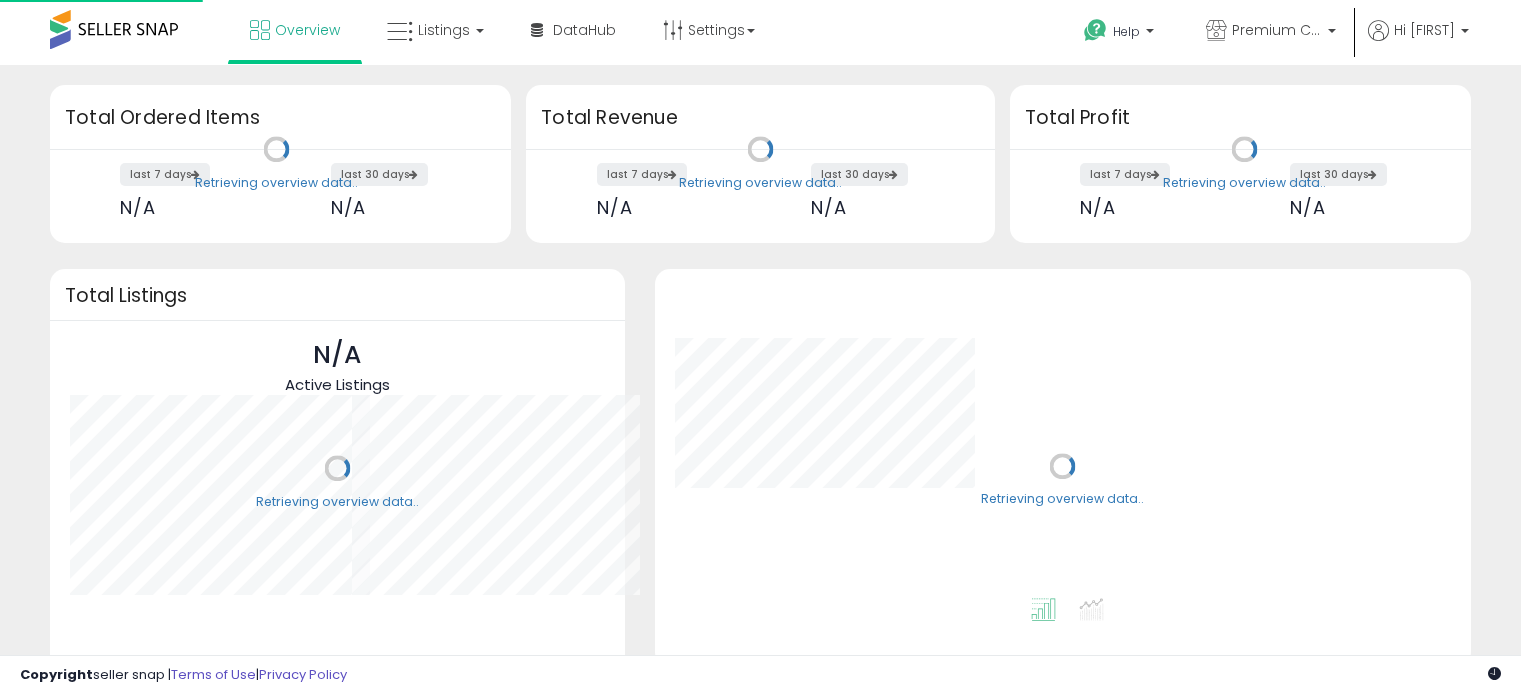 scroll, scrollTop: 0, scrollLeft: 0, axis: both 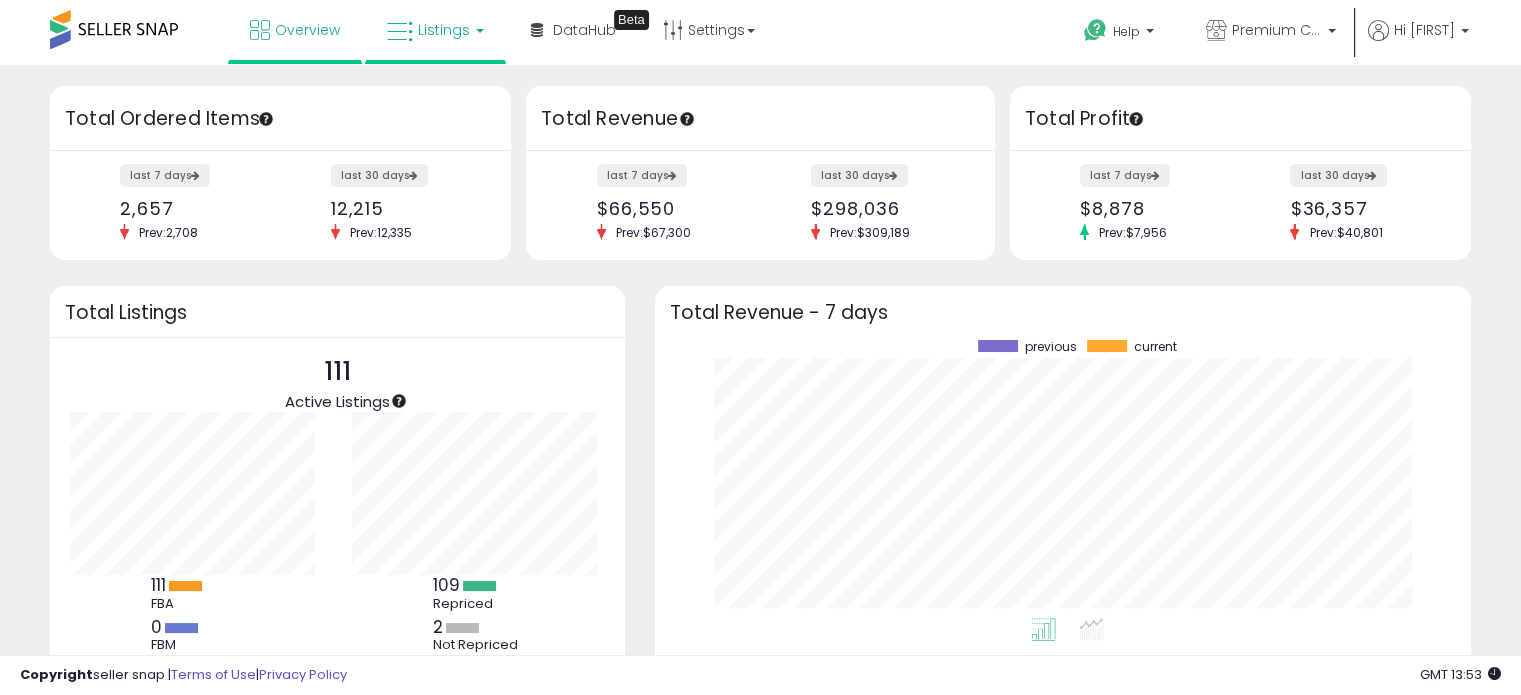 click on "Listings" at bounding box center (435, 30) 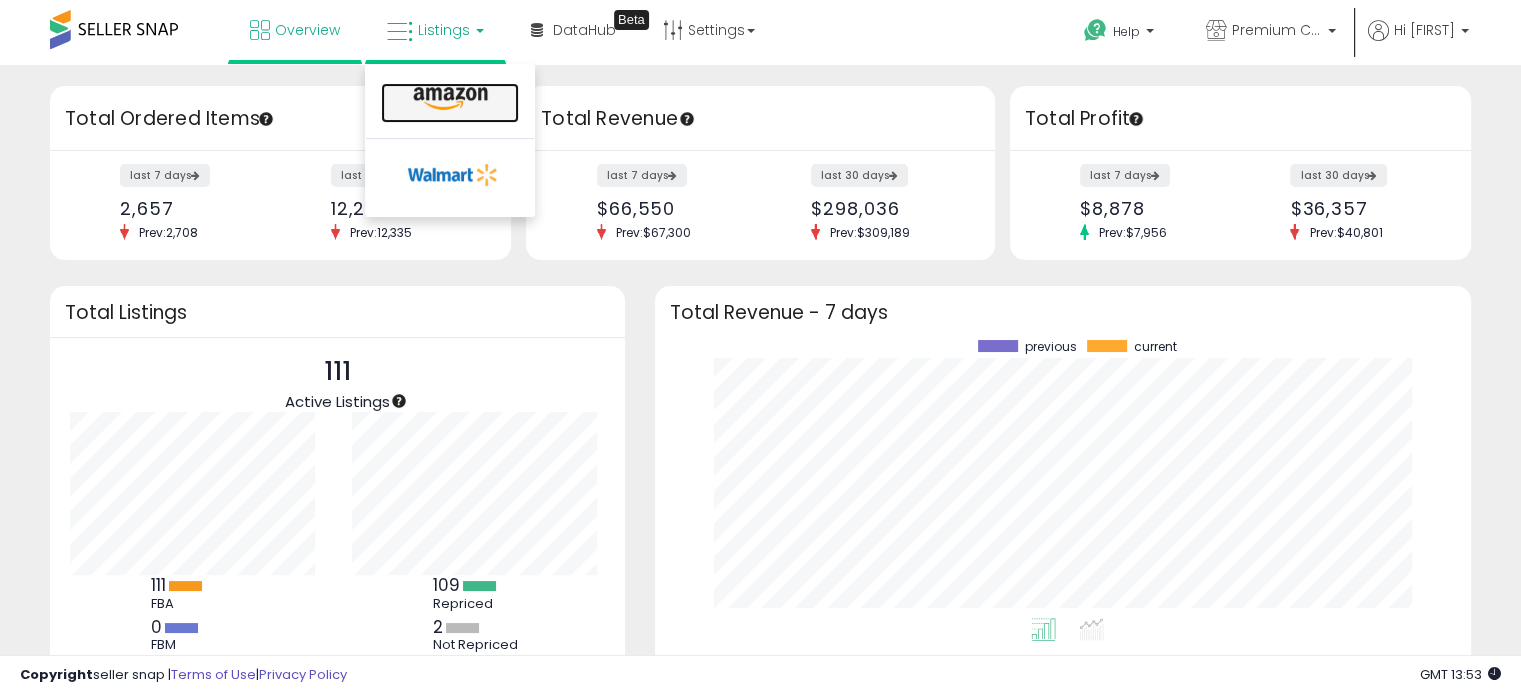 click at bounding box center (450, 99) 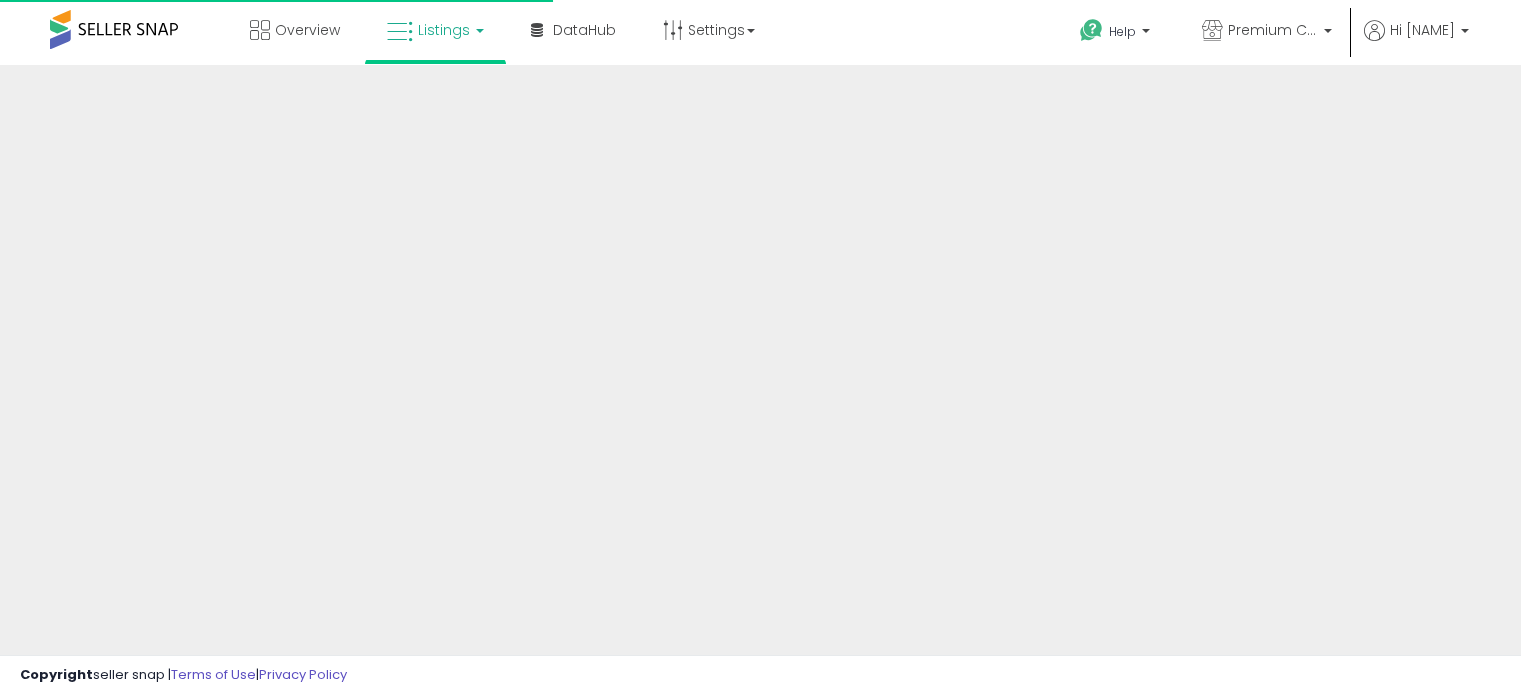 scroll, scrollTop: 0, scrollLeft: 0, axis: both 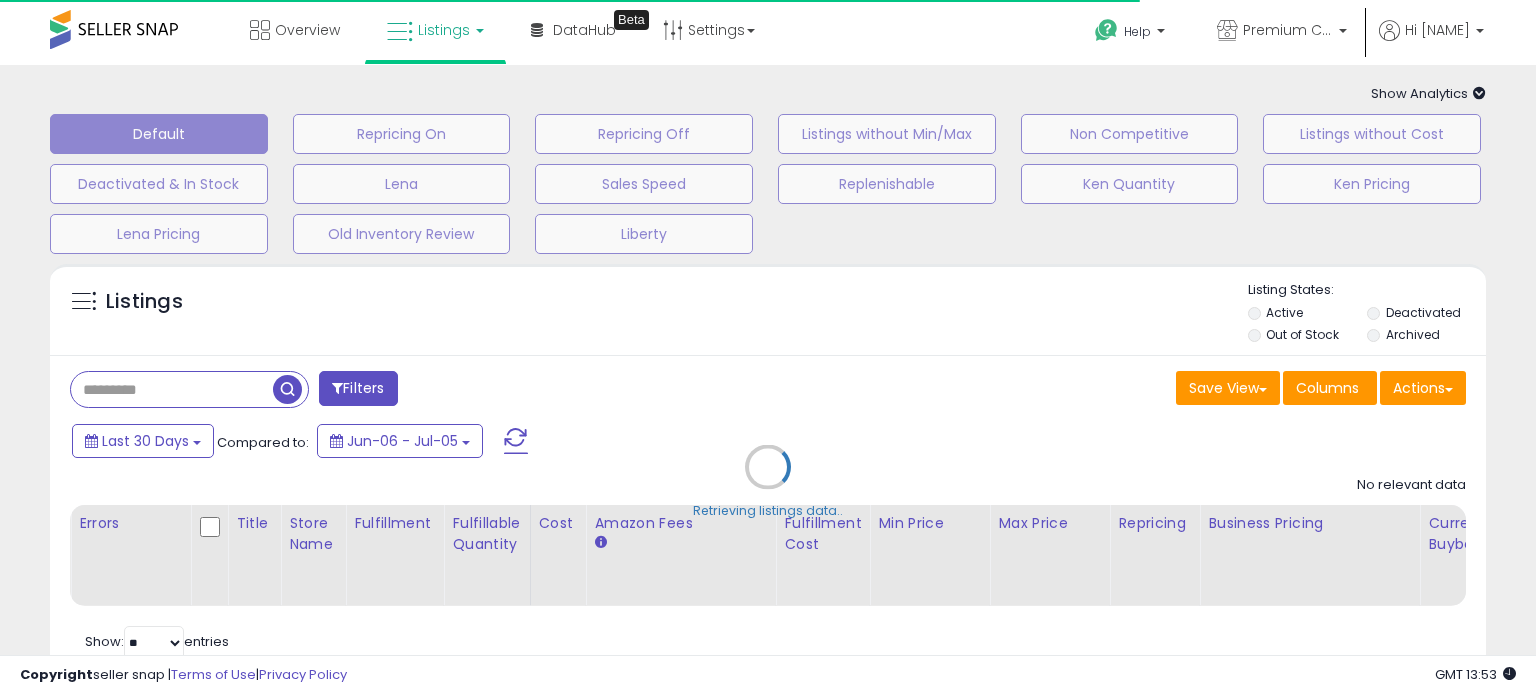 click on "Retrieving listings data.." at bounding box center (768, 482) 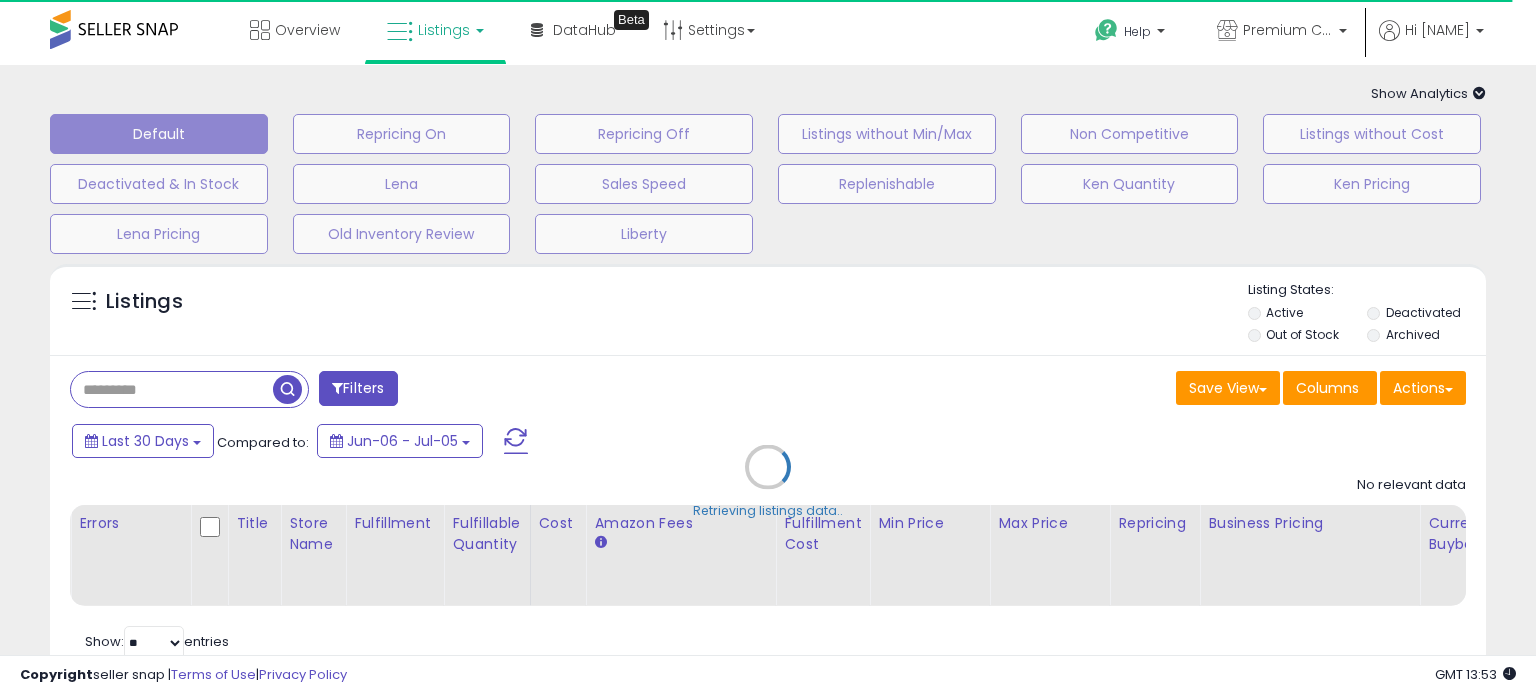 click on "Retrieving listings data.." at bounding box center (768, 482) 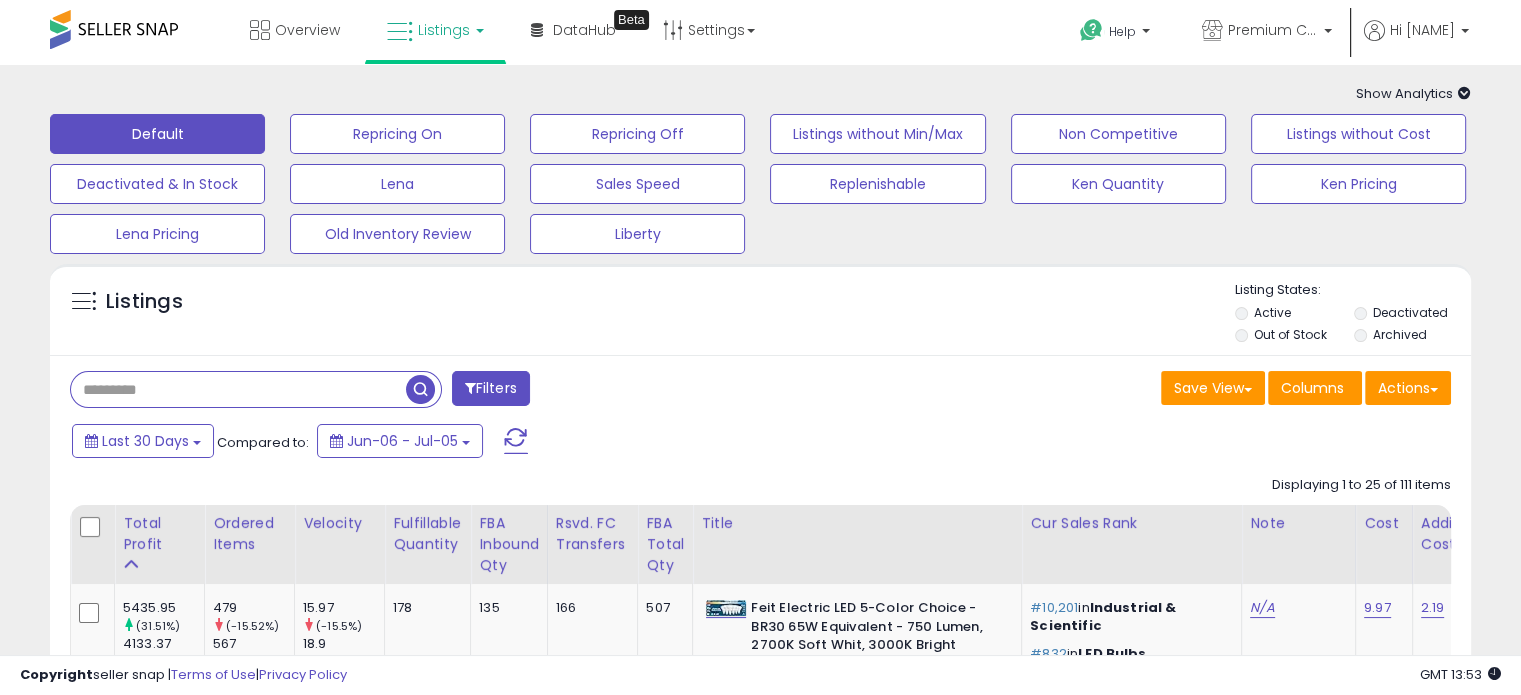 click at bounding box center [238, 389] 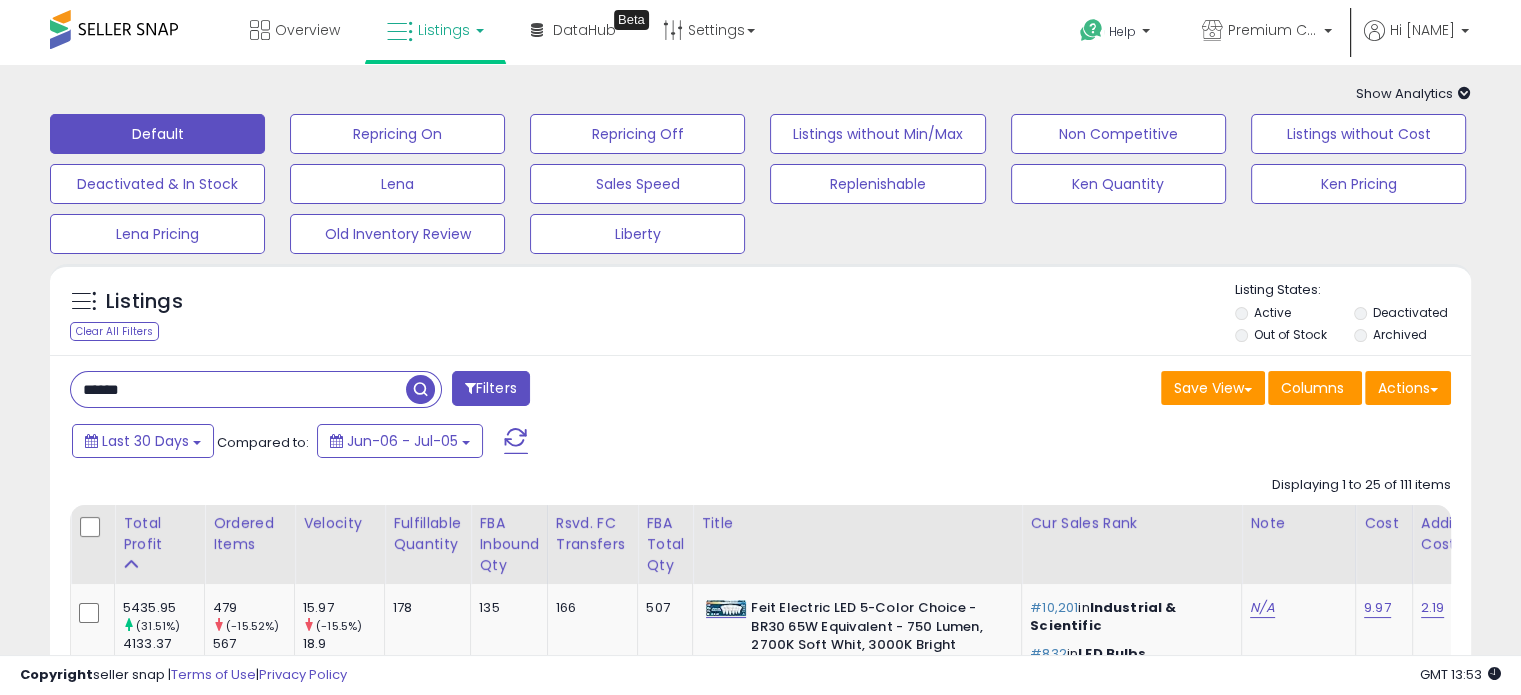 type on "******" 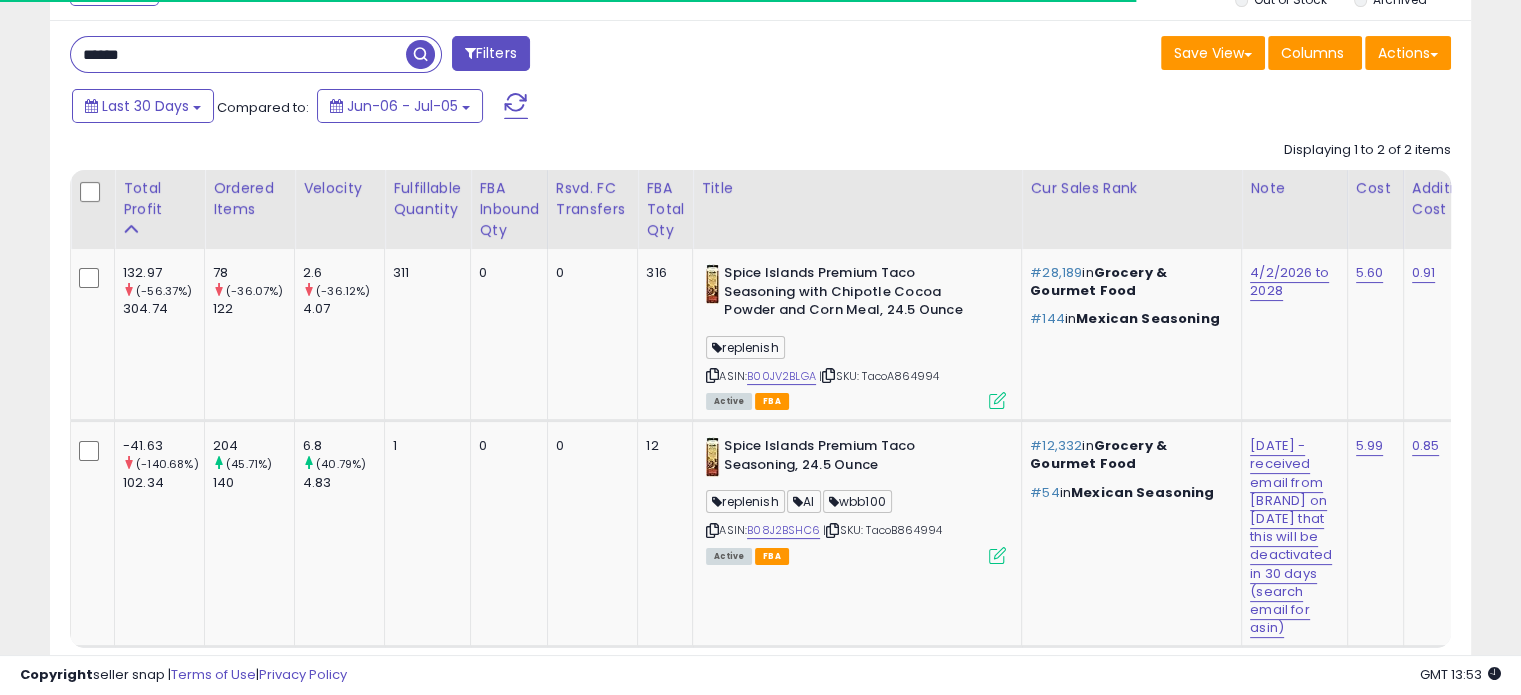 scroll, scrollTop: 336, scrollLeft: 0, axis: vertical 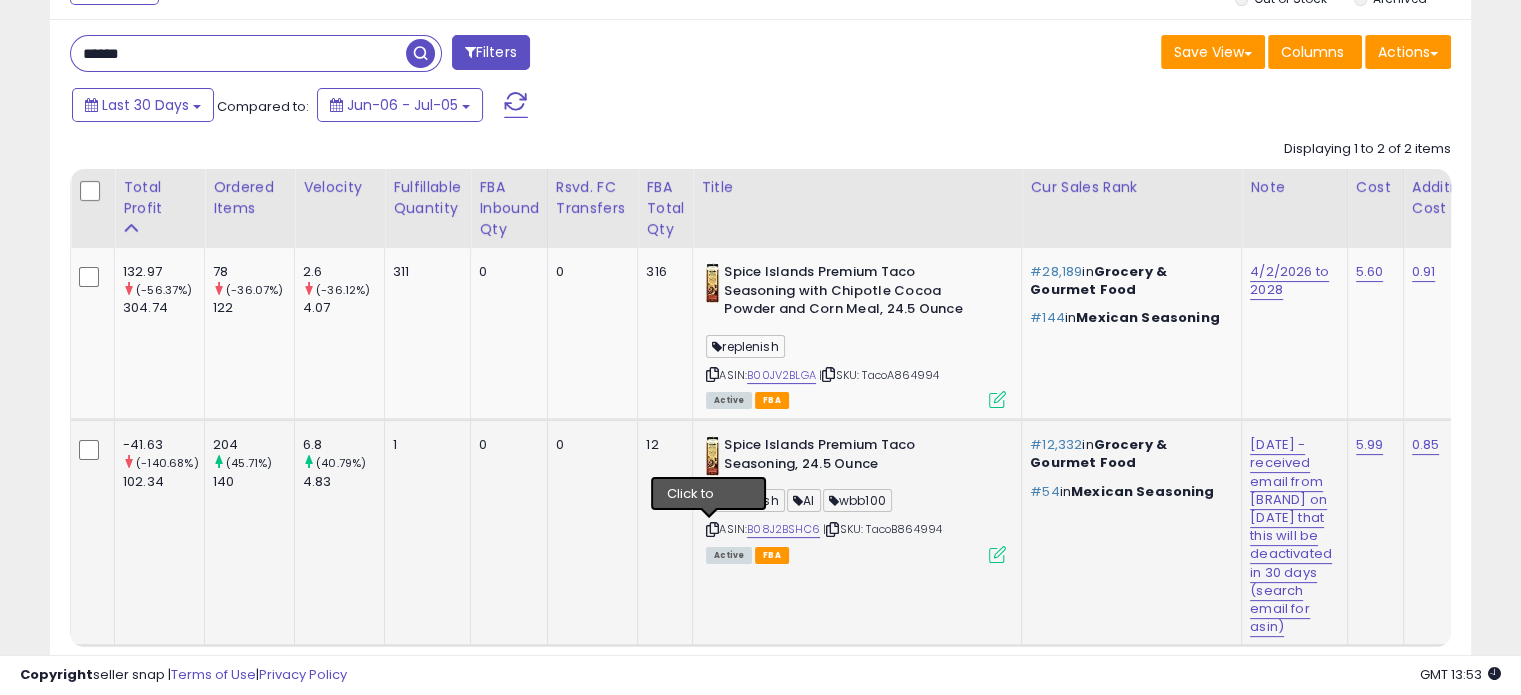 click at bounding box center [712, 529] 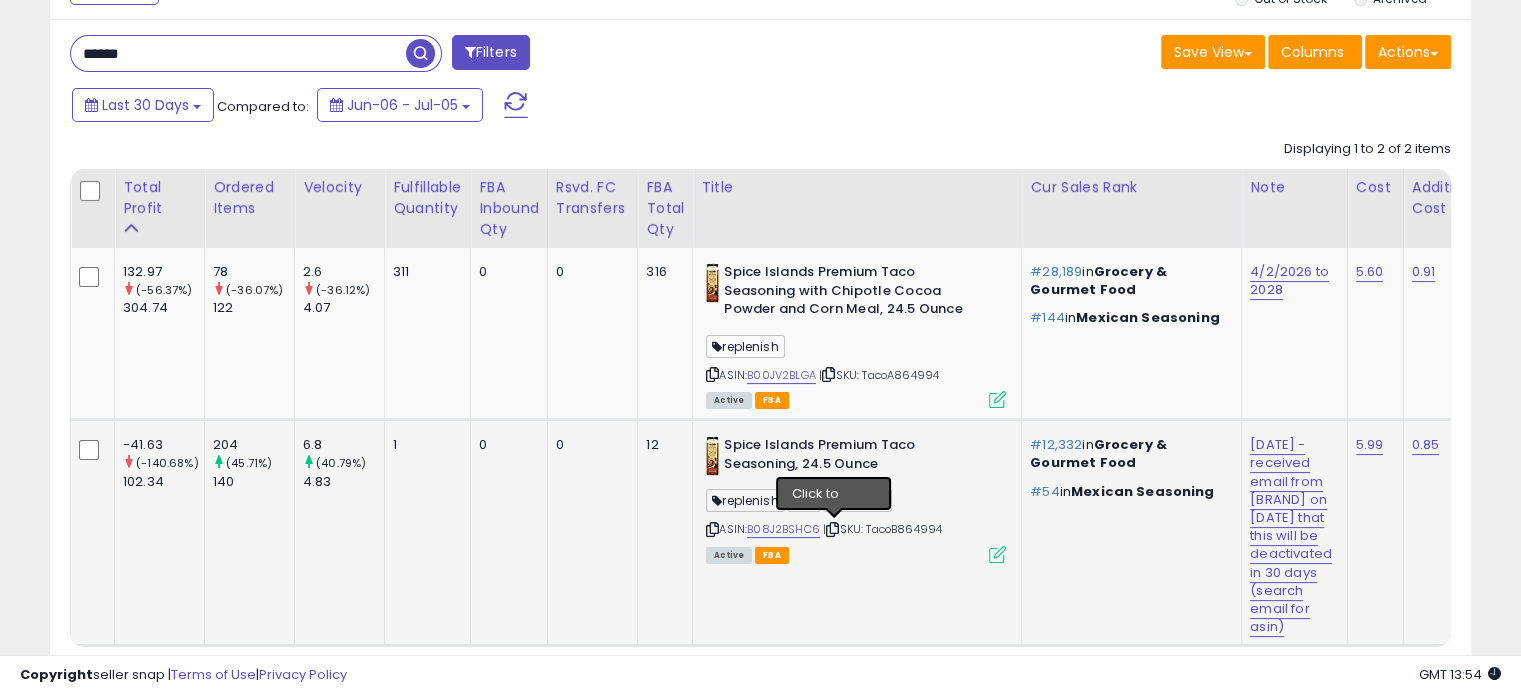 click at bounding box center [832, 529] 